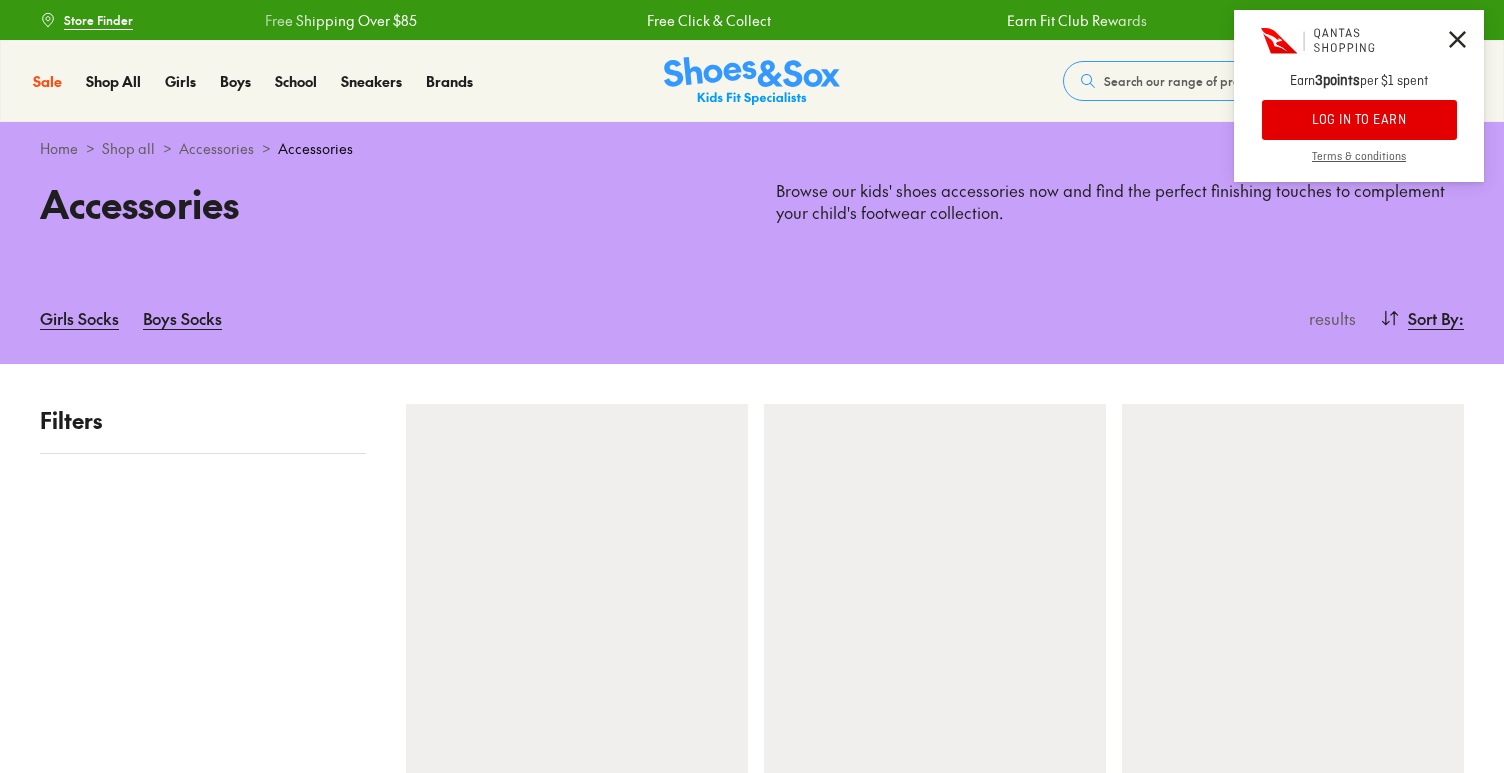 scroll, scrollTop: 0, scrollLeft: 0, axis: both 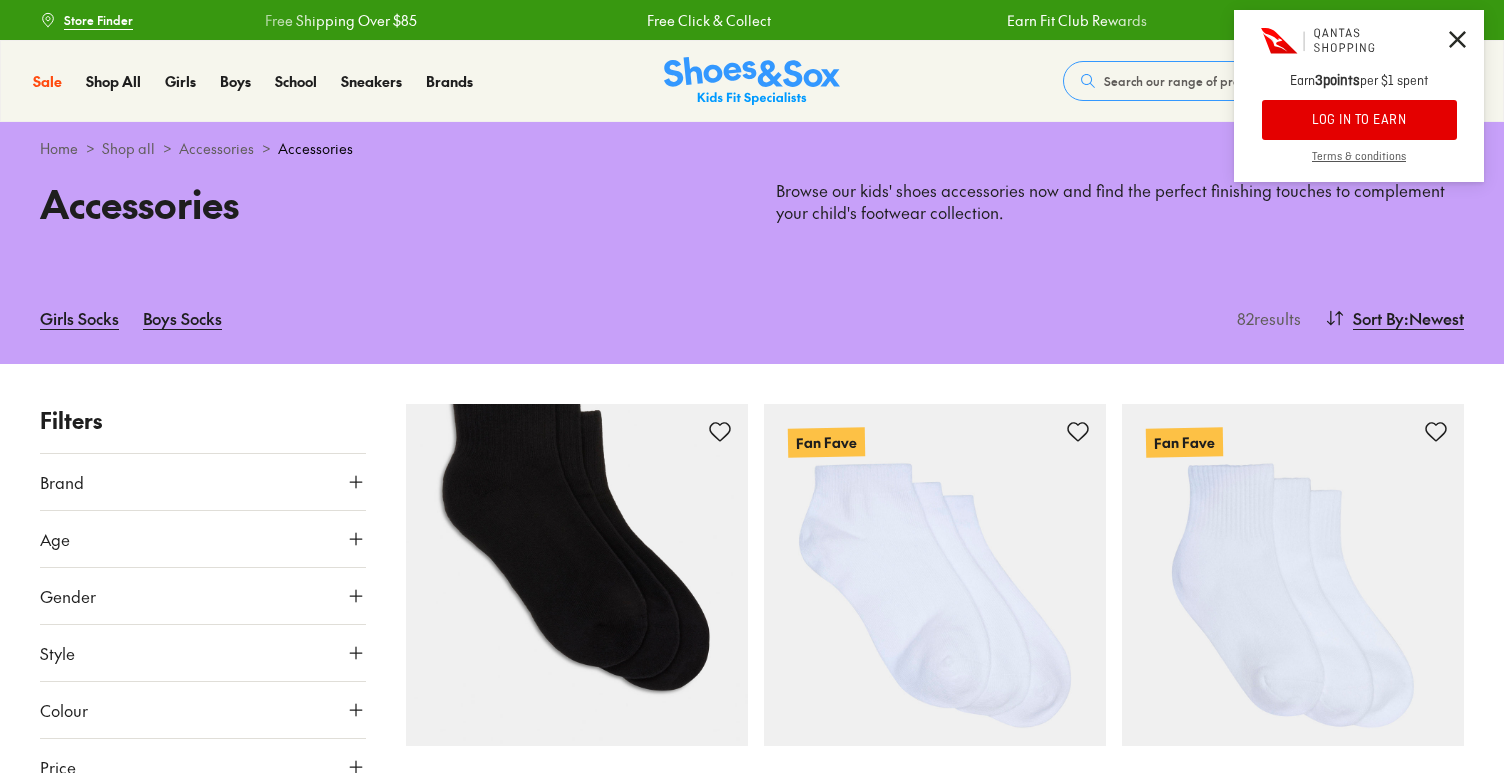 click at bounding box center (0, 7622) 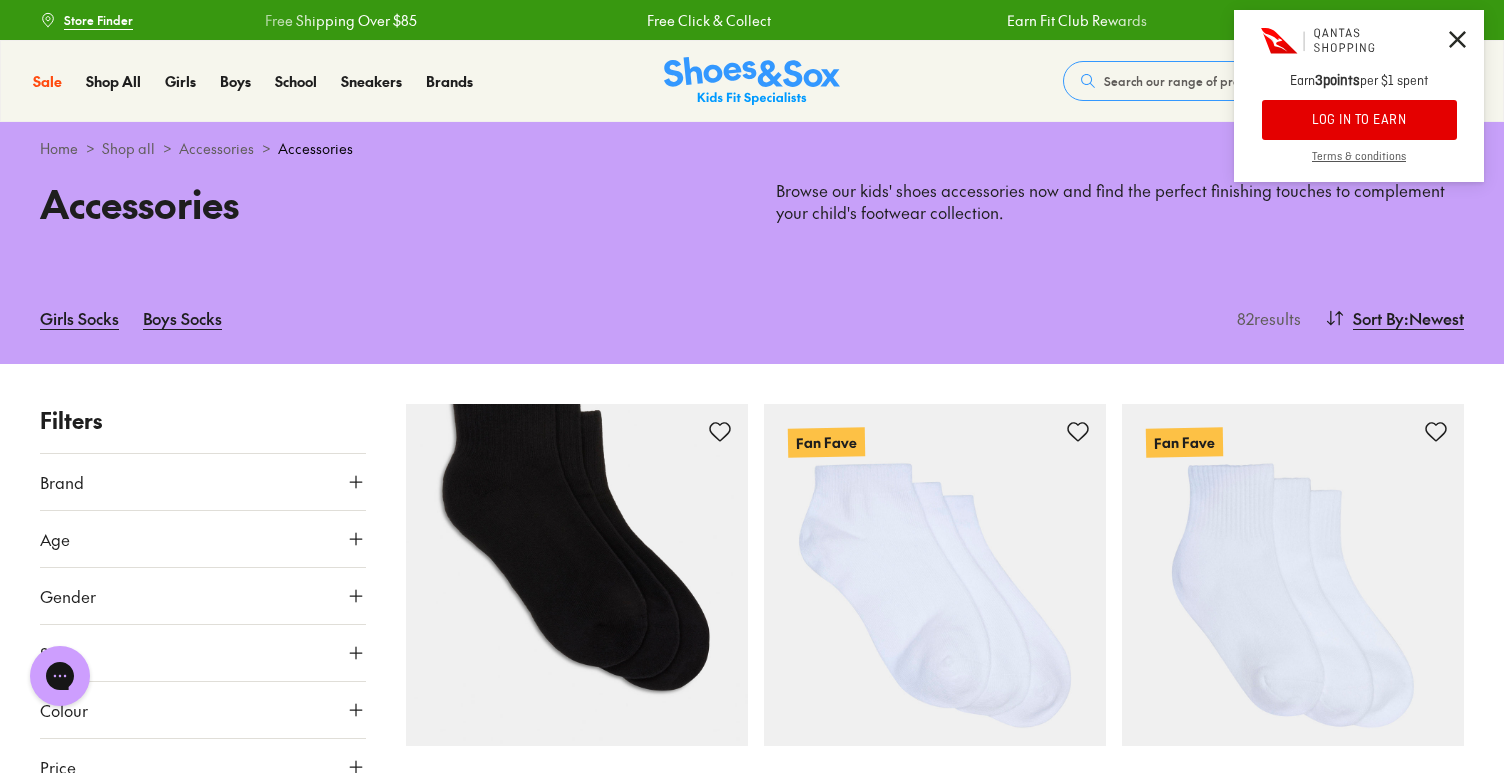 scroll, scrollTop: 0, scrollLeft: 0, axis: both 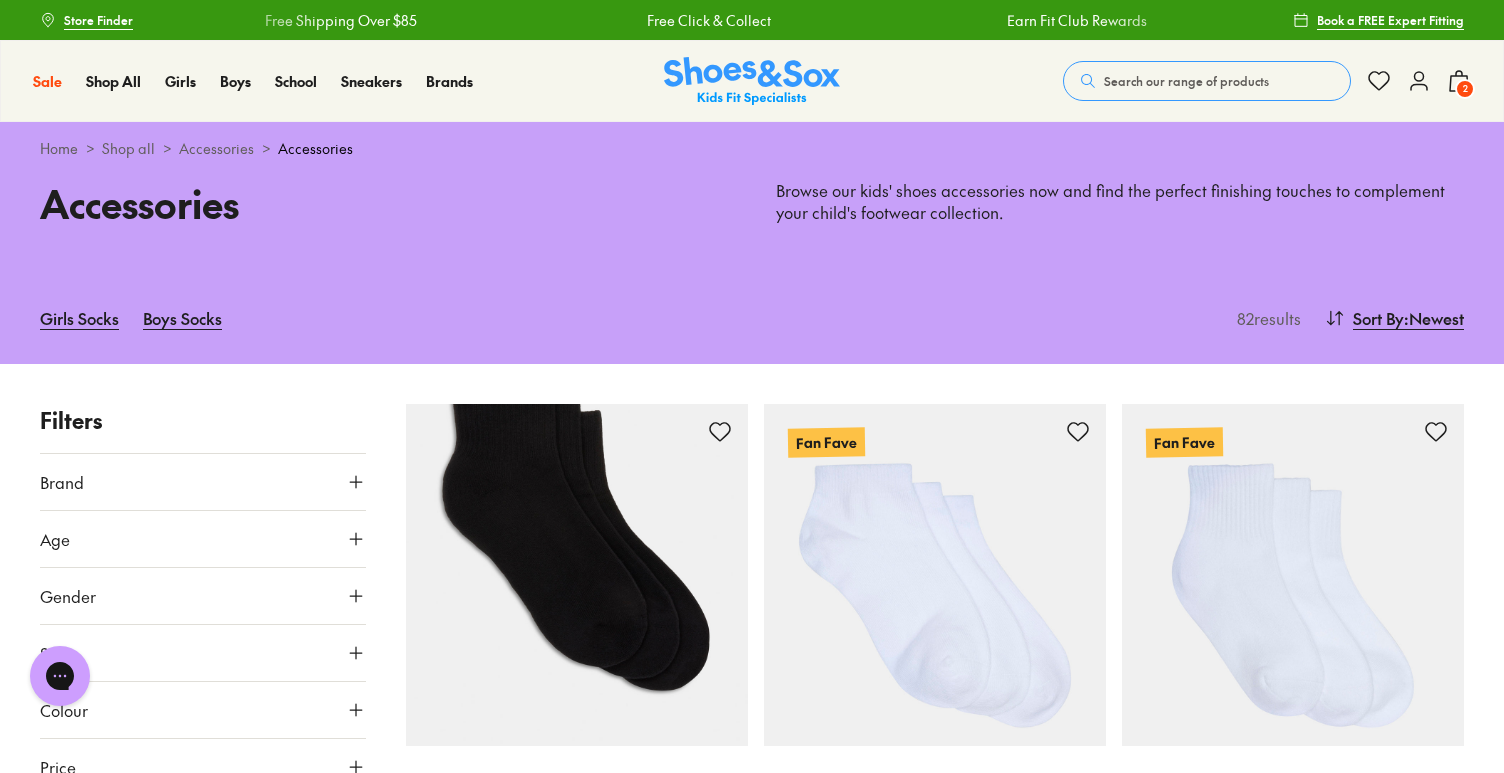click at bounding box center [0, 7246] 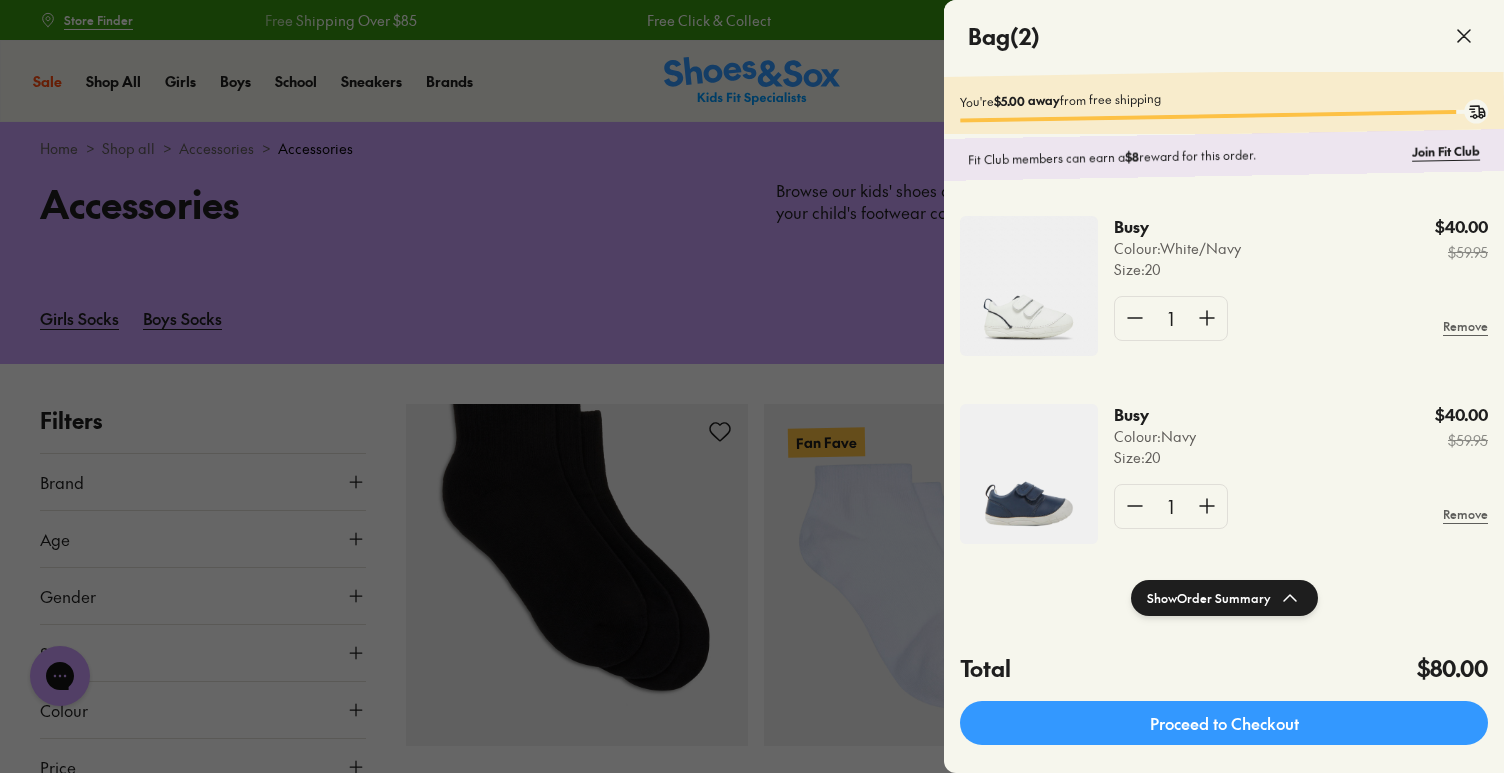 click 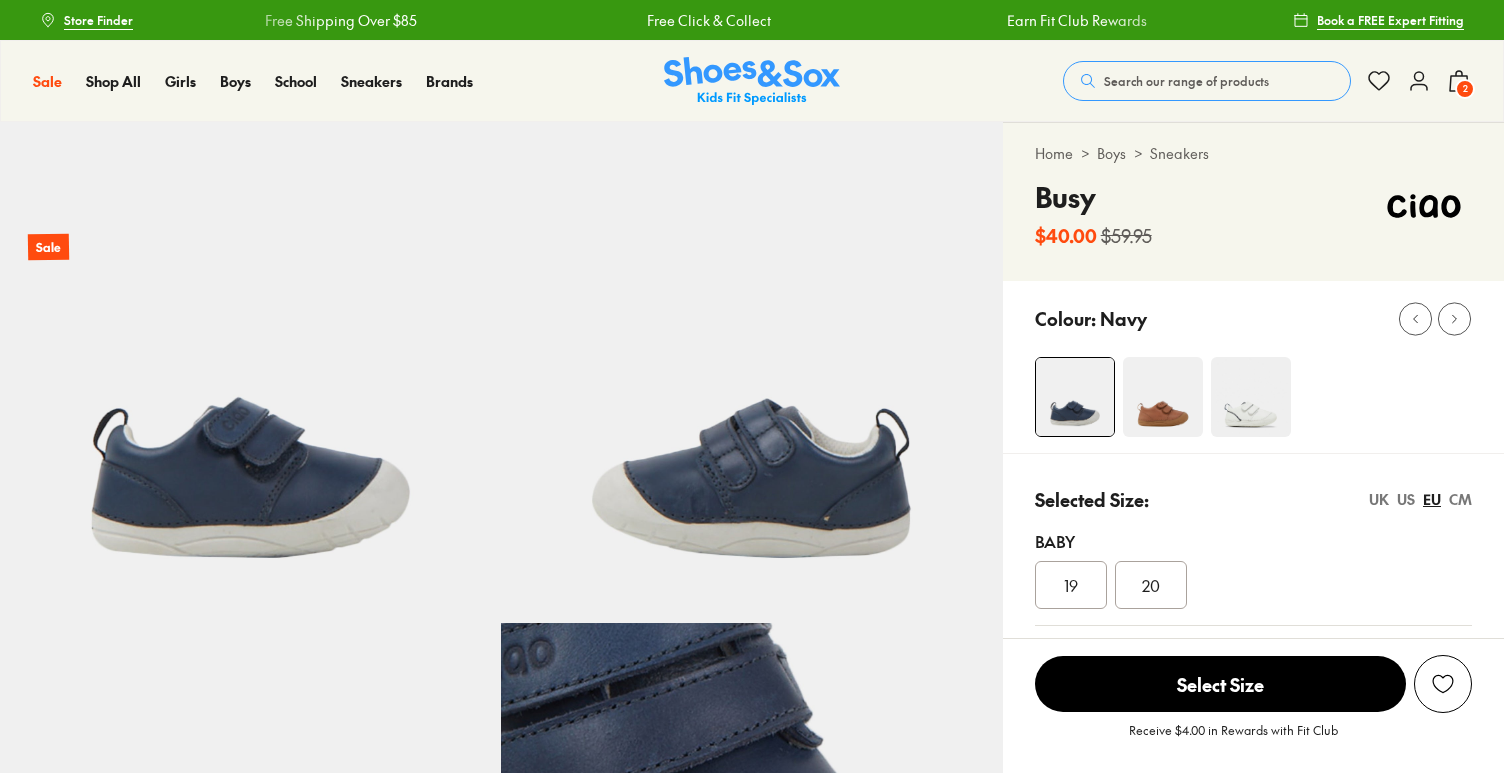 scroll, scrollTop: 0, scrollLeft: 0, axis: both 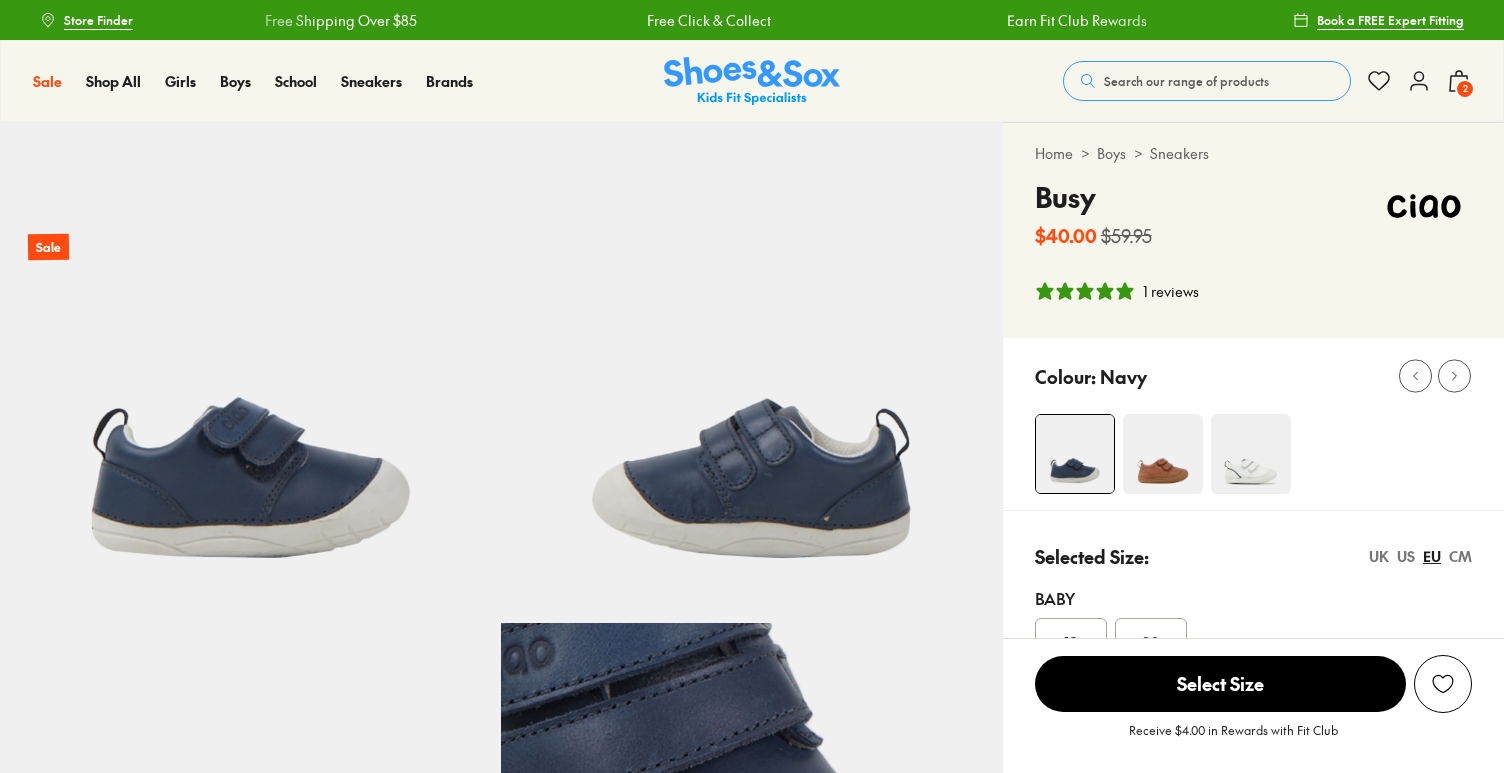 select on "*" 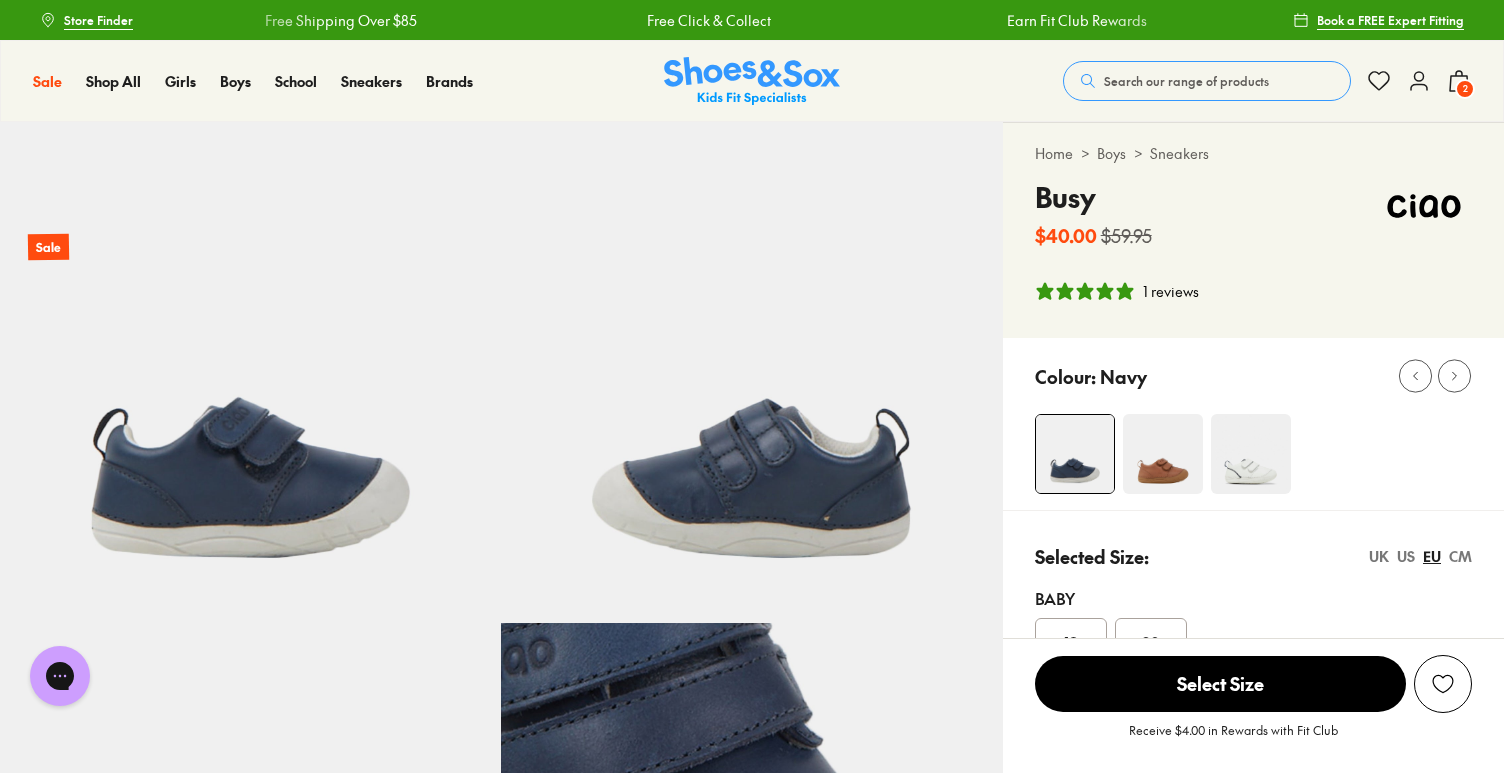scroll, scrollTop: 0, scrollLeft: 0, axis: both 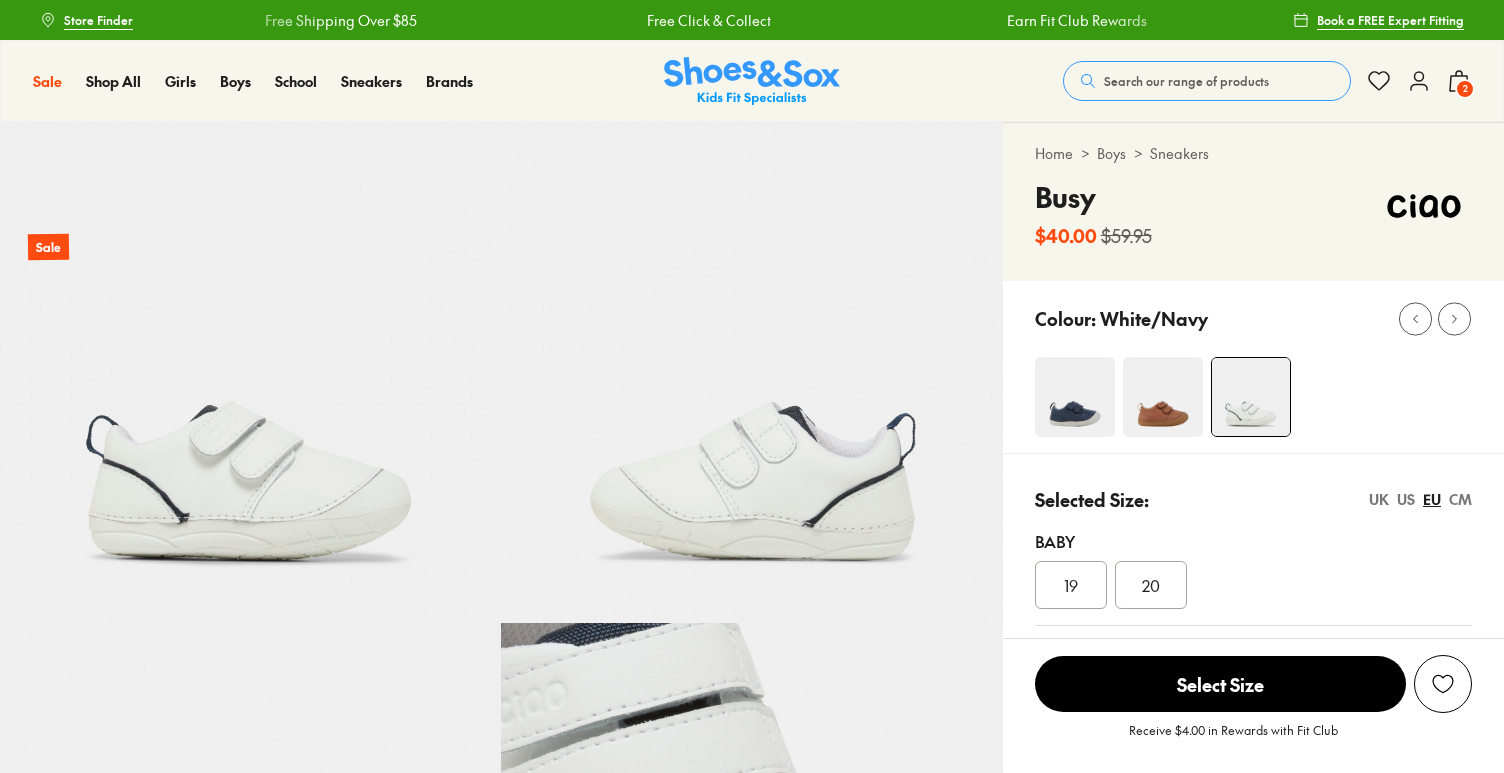 select on "*" 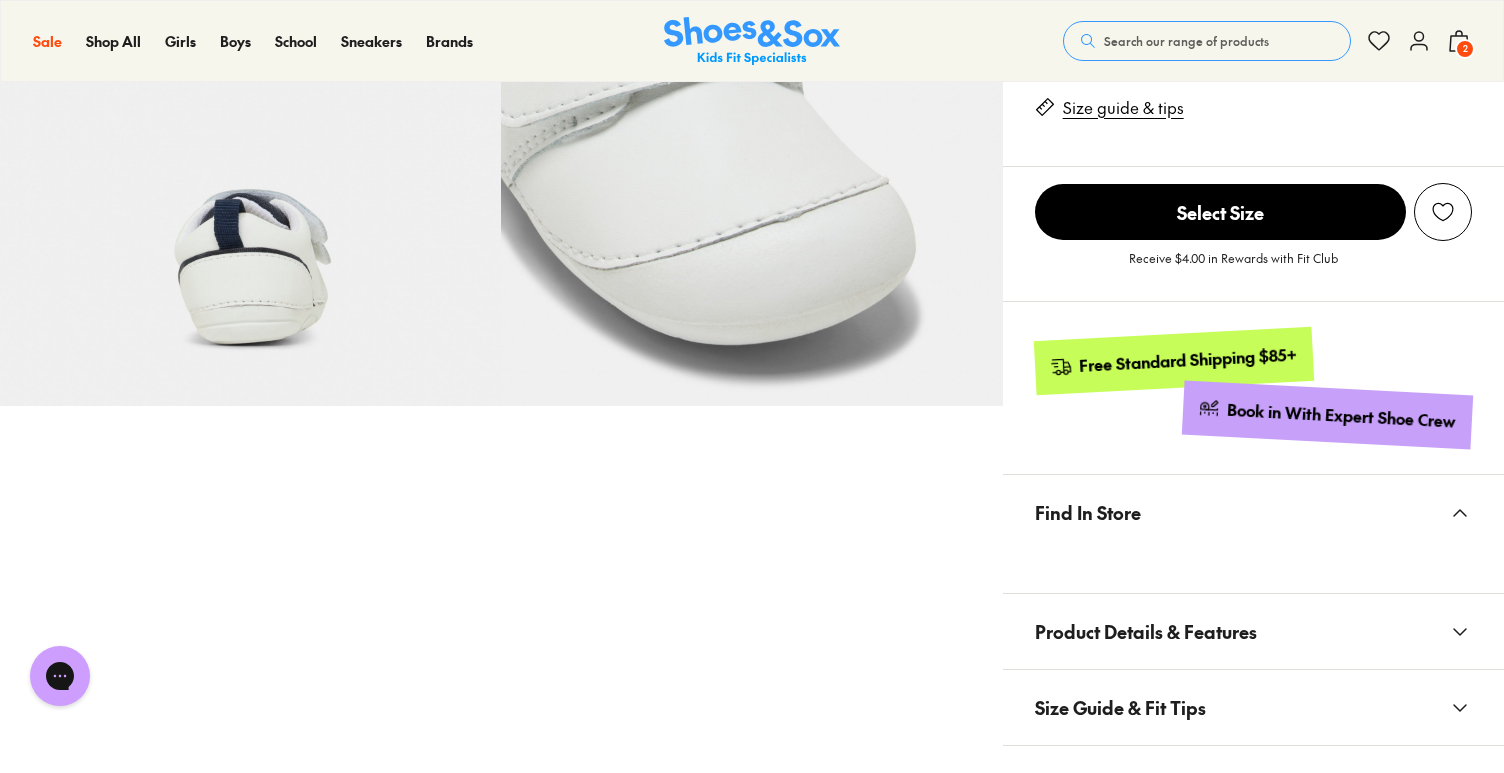 scroll, scrollTop: 720, scrollLeft: 0, axis: vertical 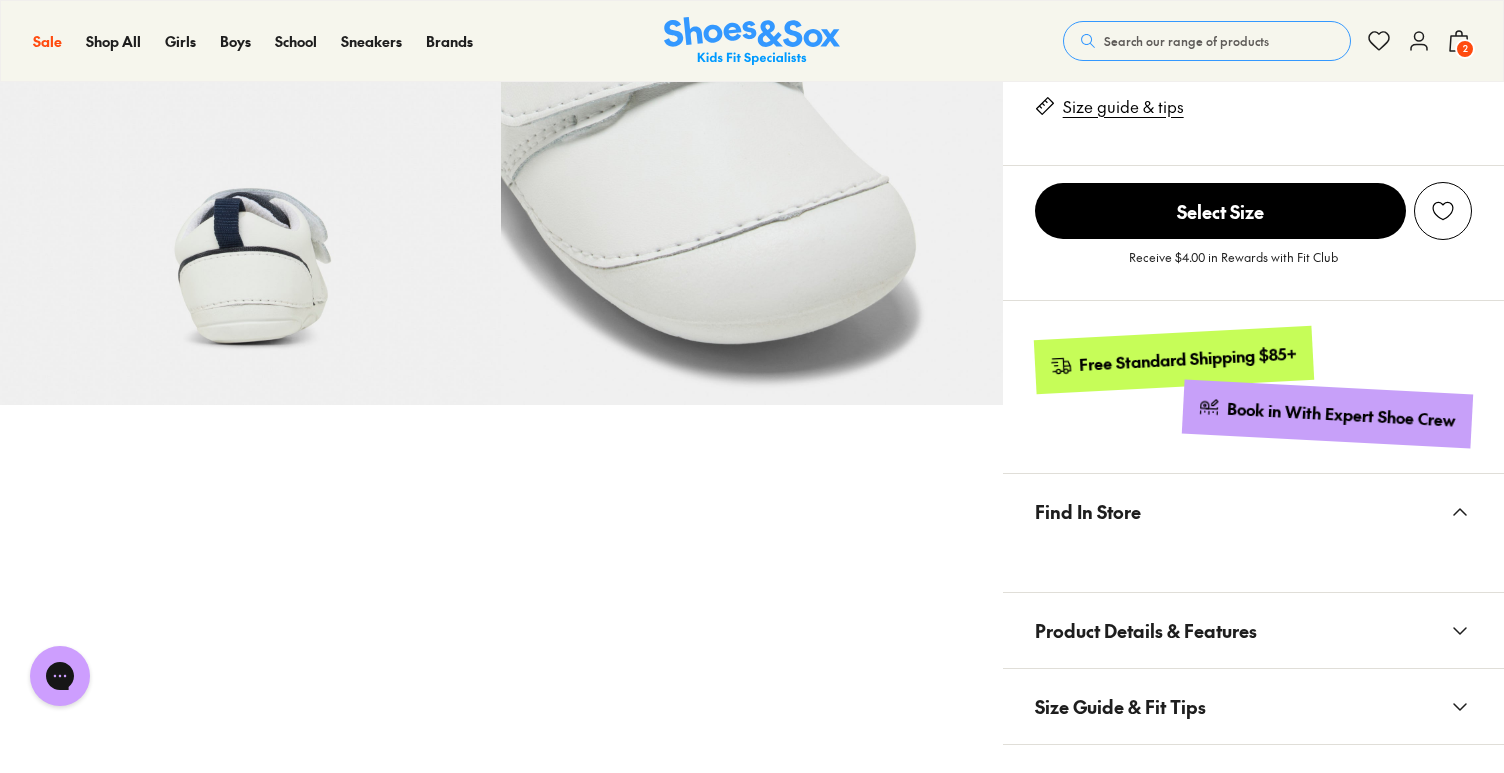 click on "Find In Store" at bounding box center (1088, 511) 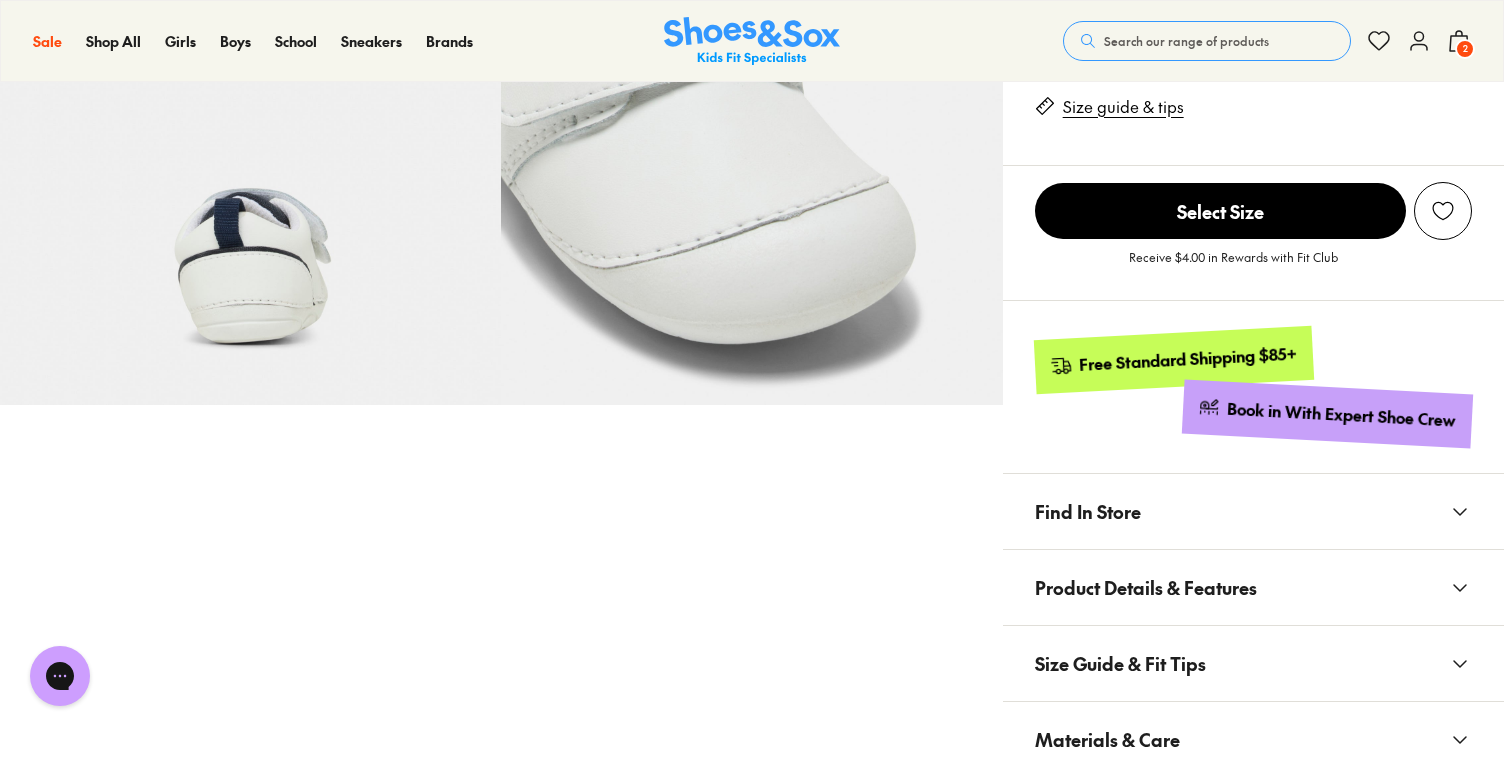 click on "Find In Store" at bounding box center (1088, 511) 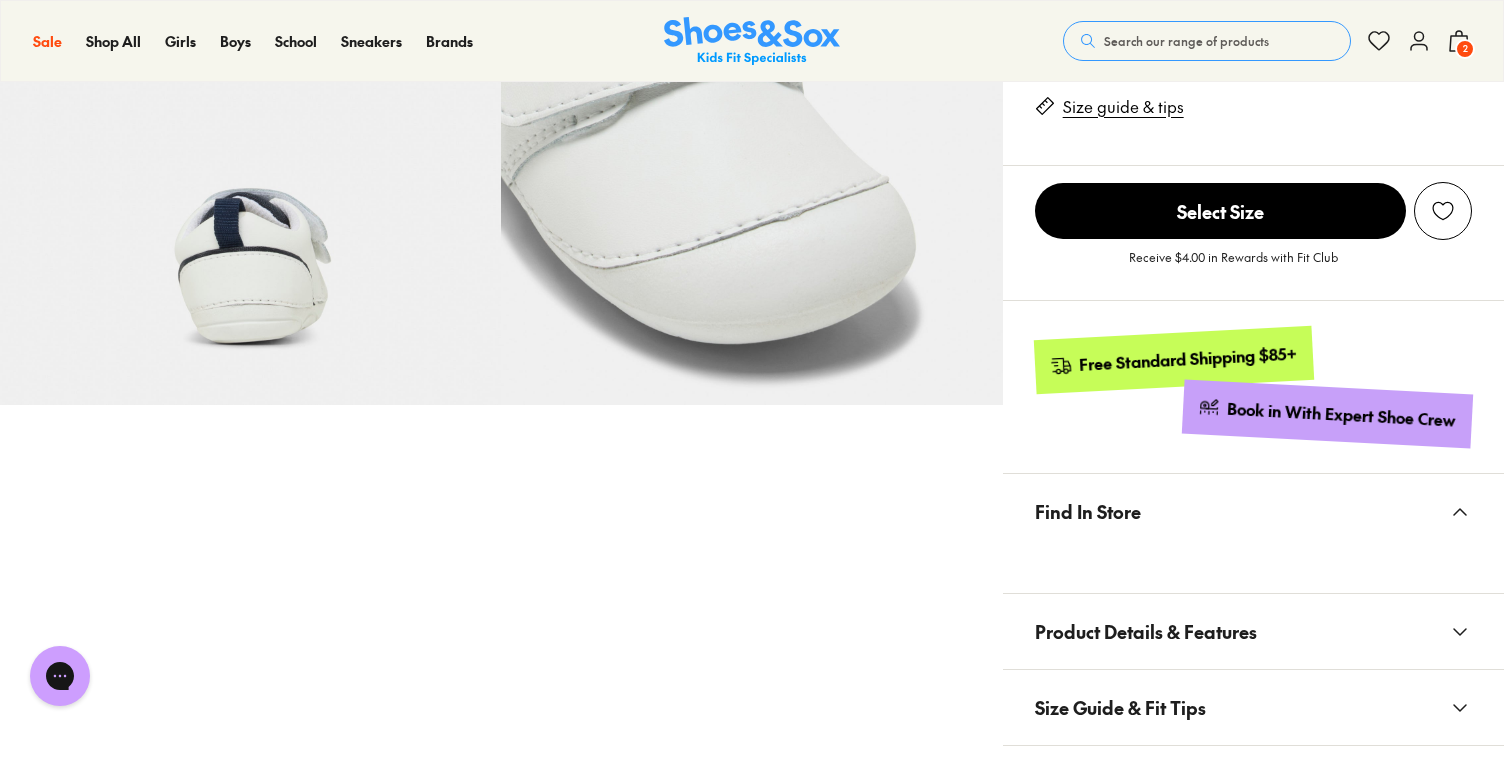 click on "Find In Store" at bounding box center (1253, 534) 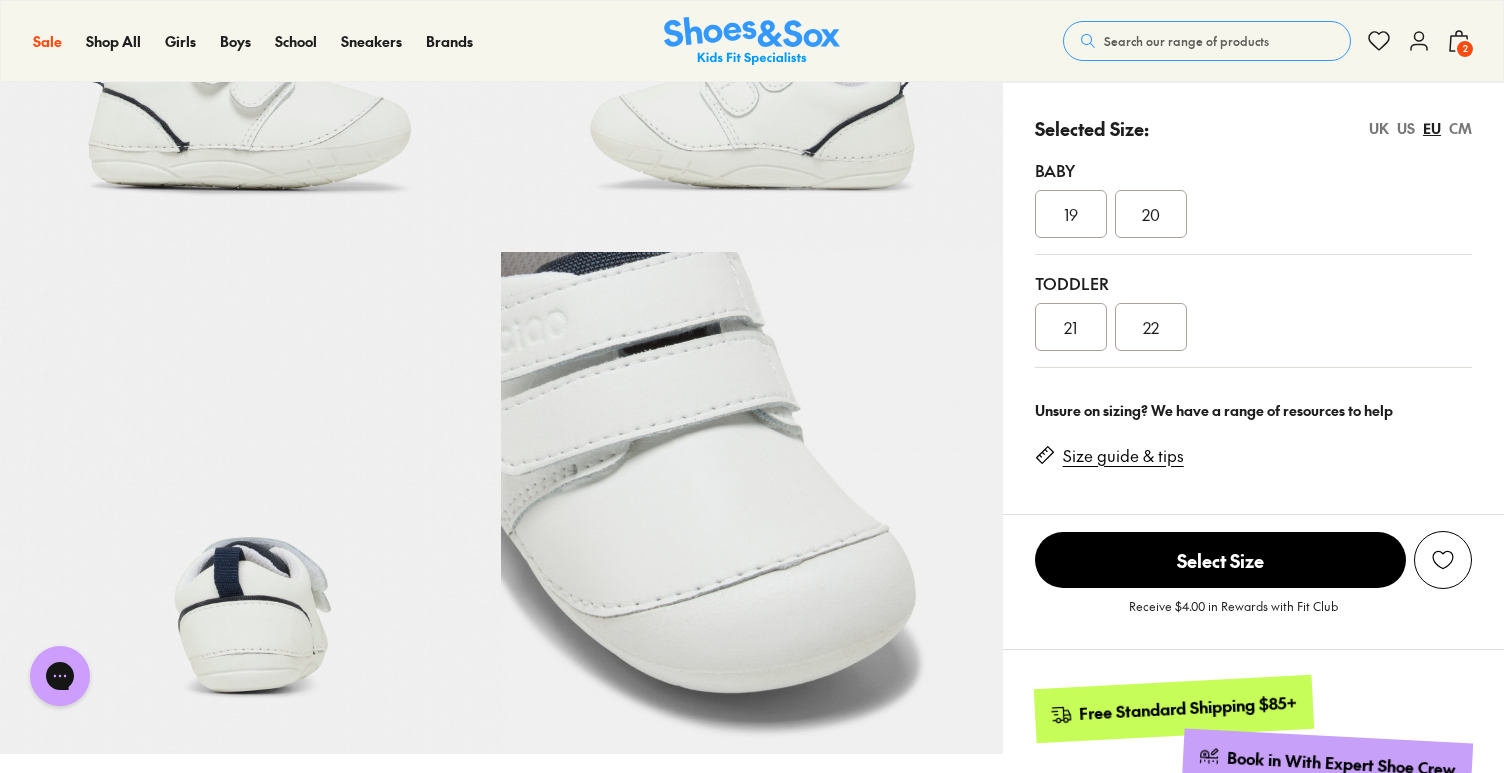 scroll, scrollTop: 360, scrollLeft: 0, axis: vertical 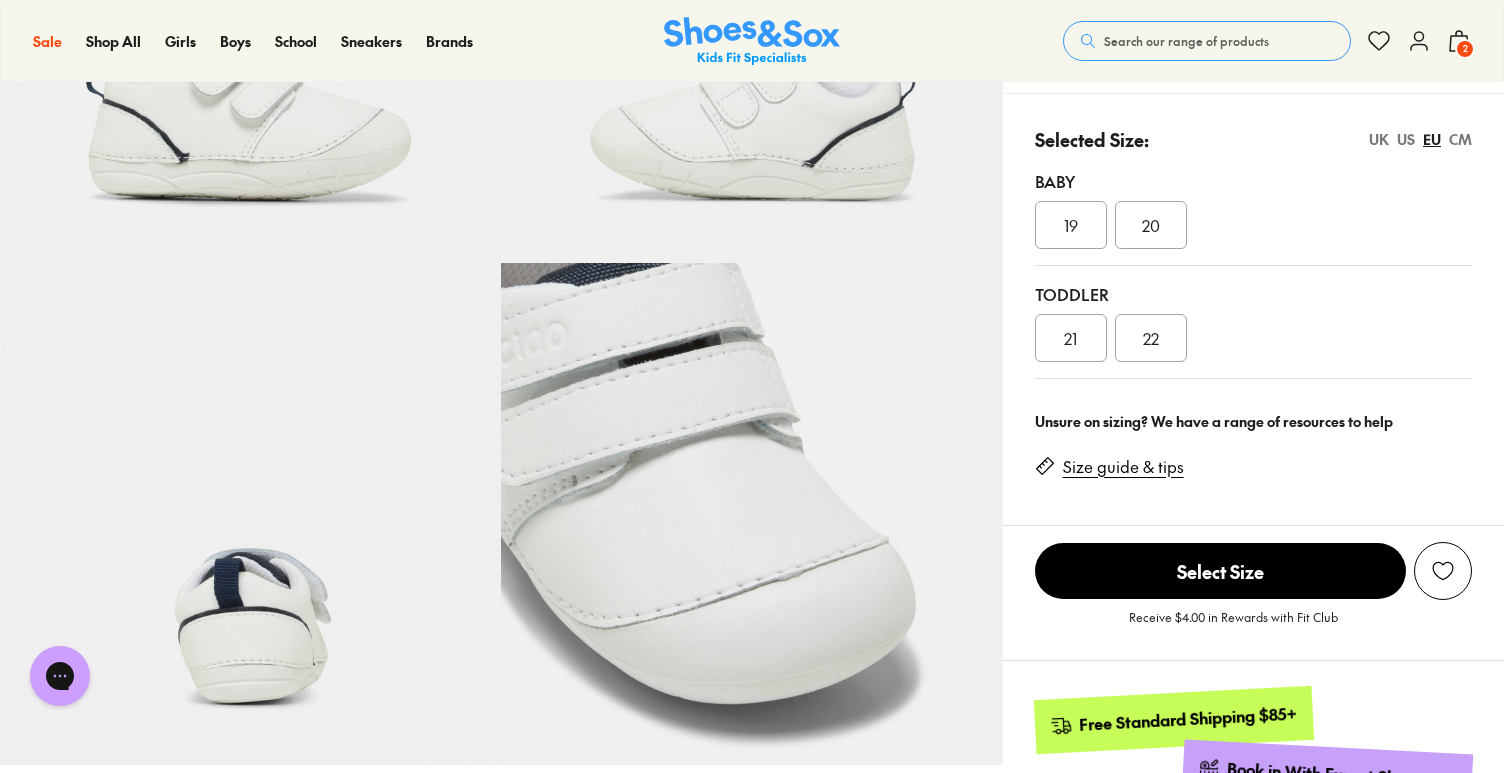 click on "20" at bounding box center [1151, 225] 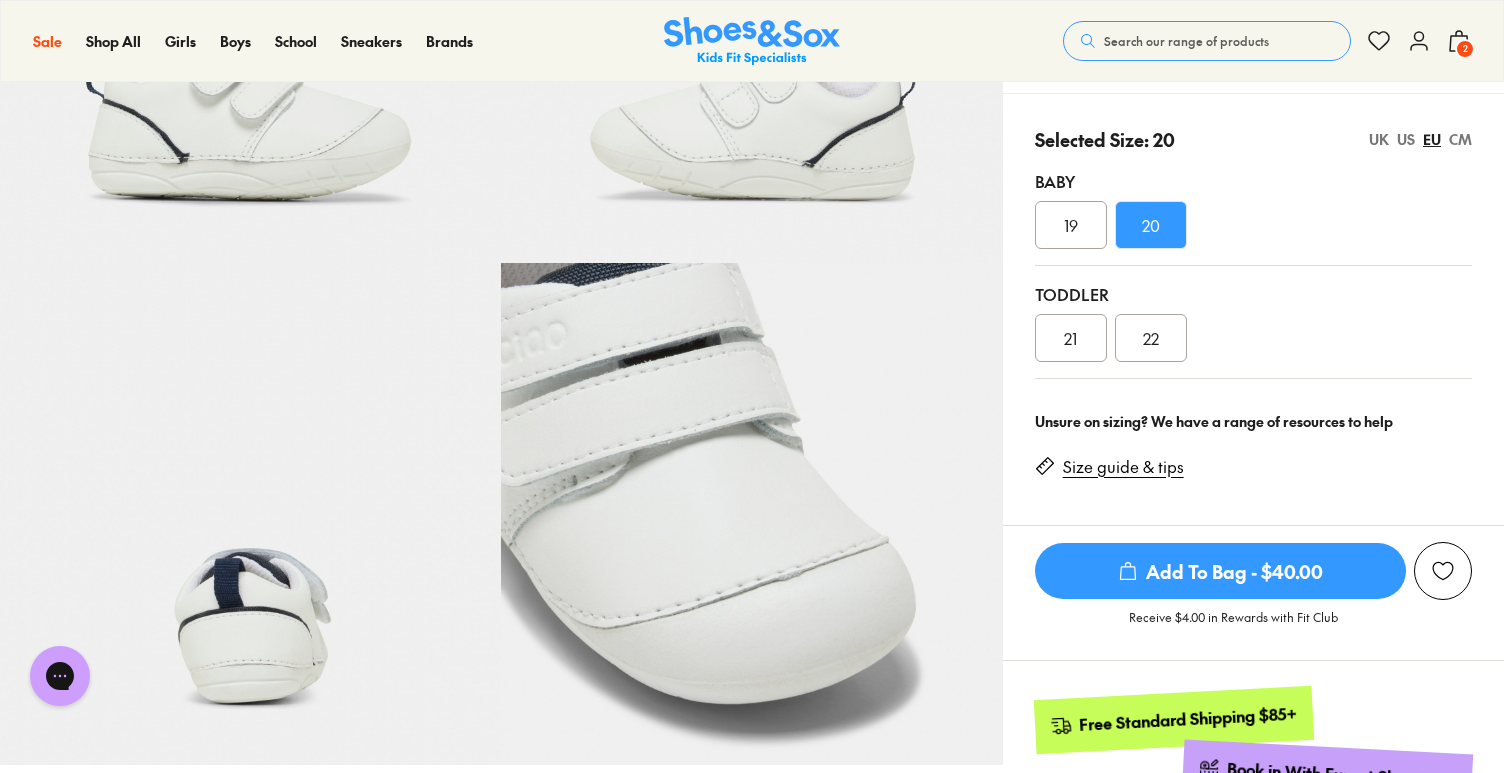 click on "Unsure on sizing? We have a range of resources to help
Size guide & tips" at bounding box center (1253, 460) 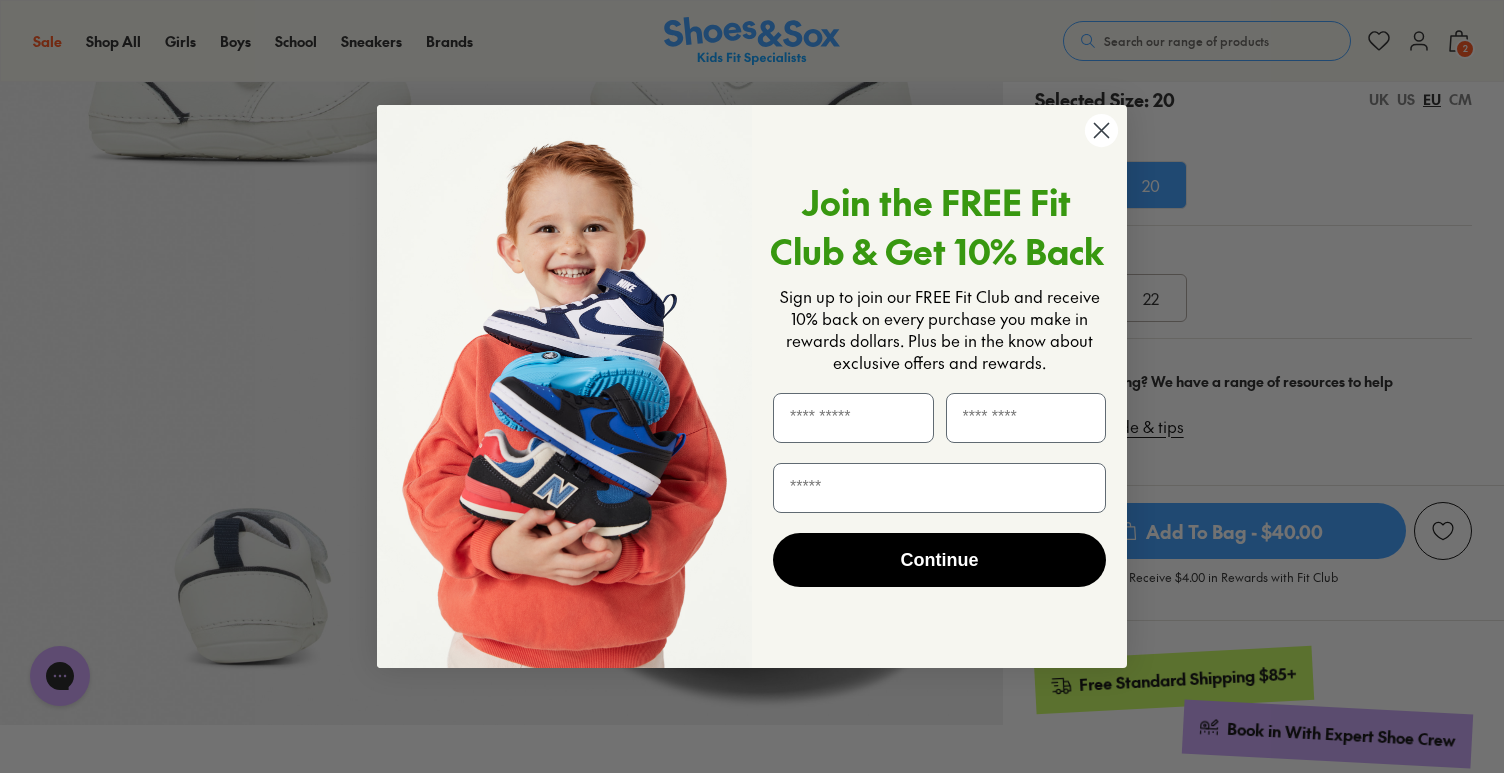 click 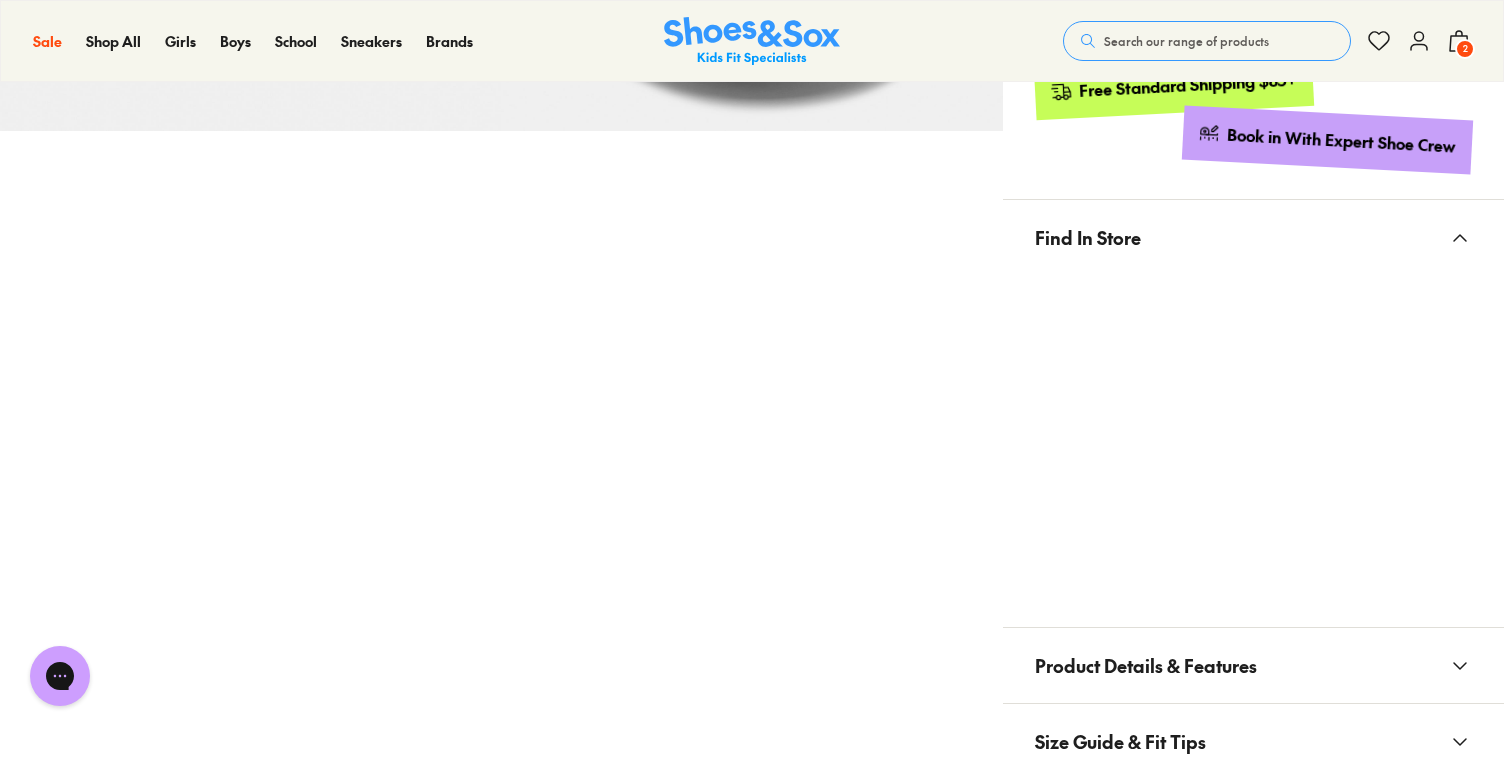 scroll, scrollTop: 1000, scrollLeft: 0, axis: vertical 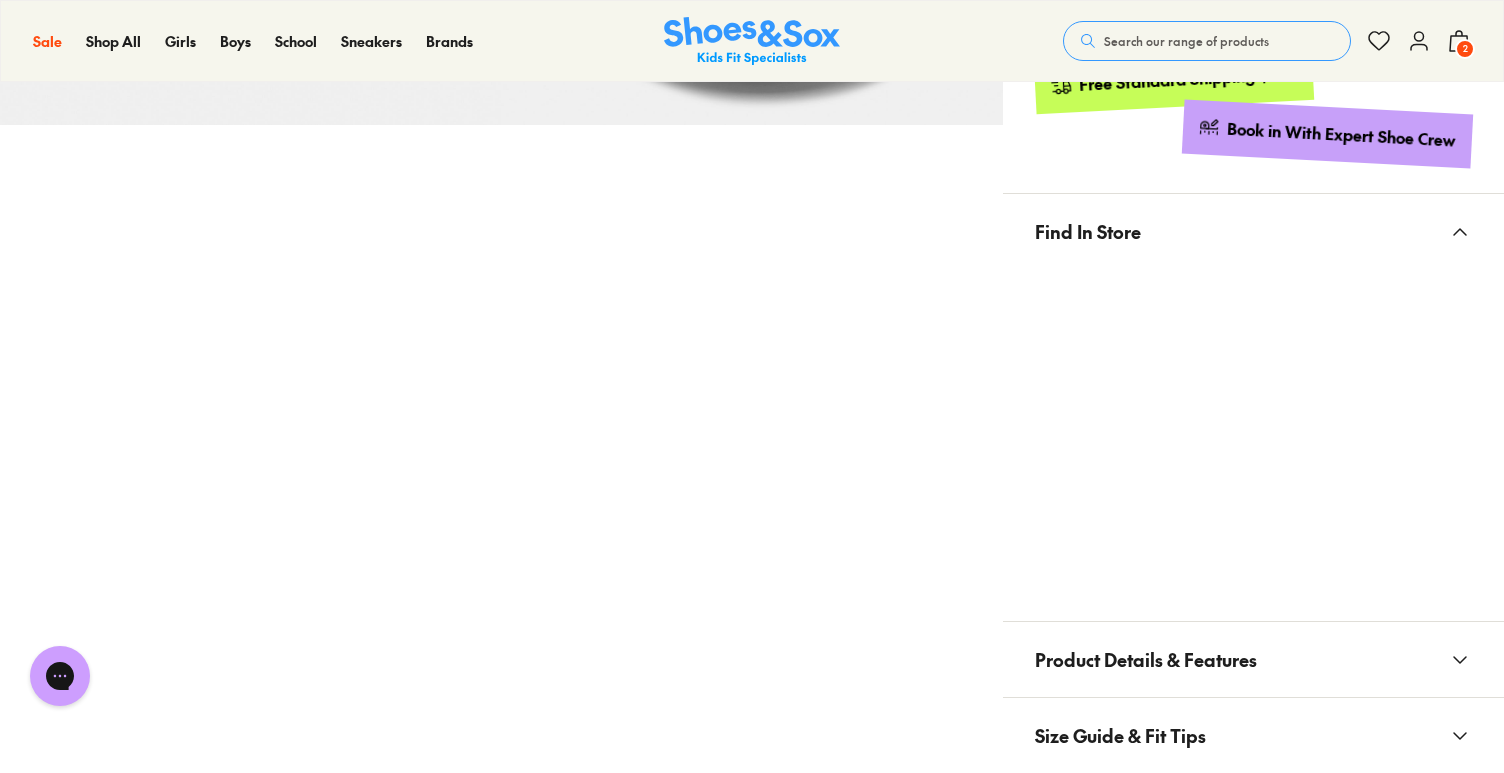 click at bounding box center (1253, 433) 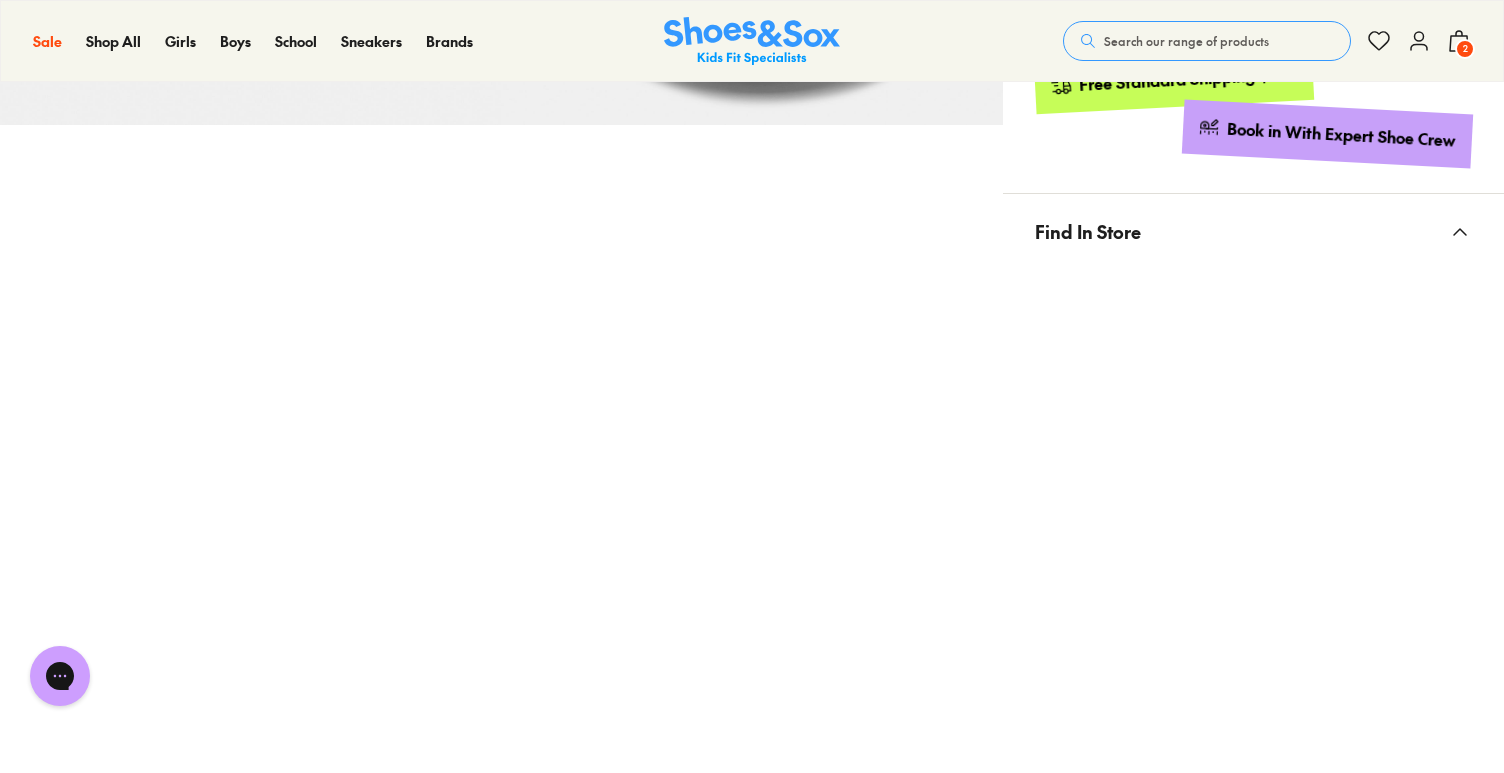 click on "Pinch & Zoom  (100%)
Sale" at bounding box center (501, 247) 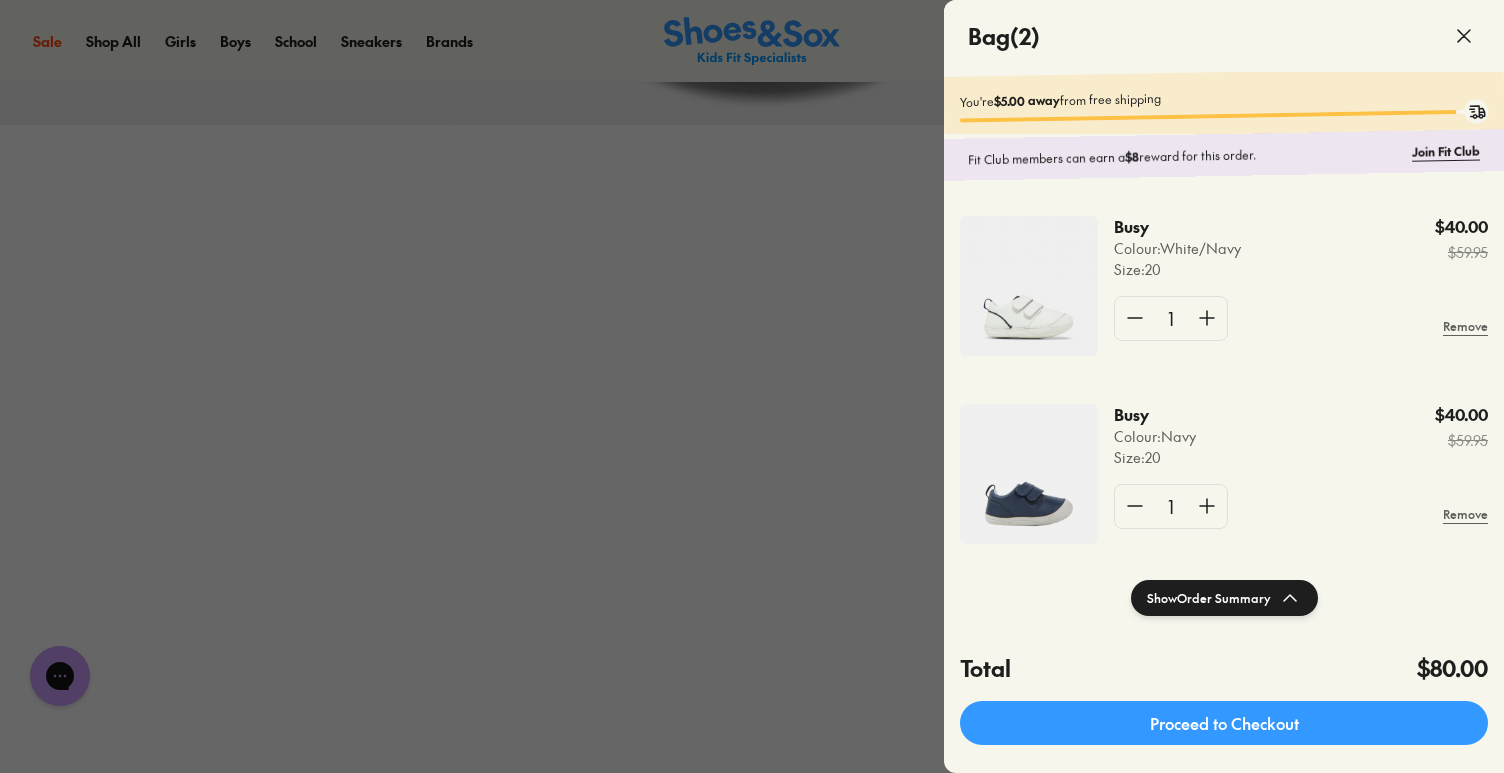 click 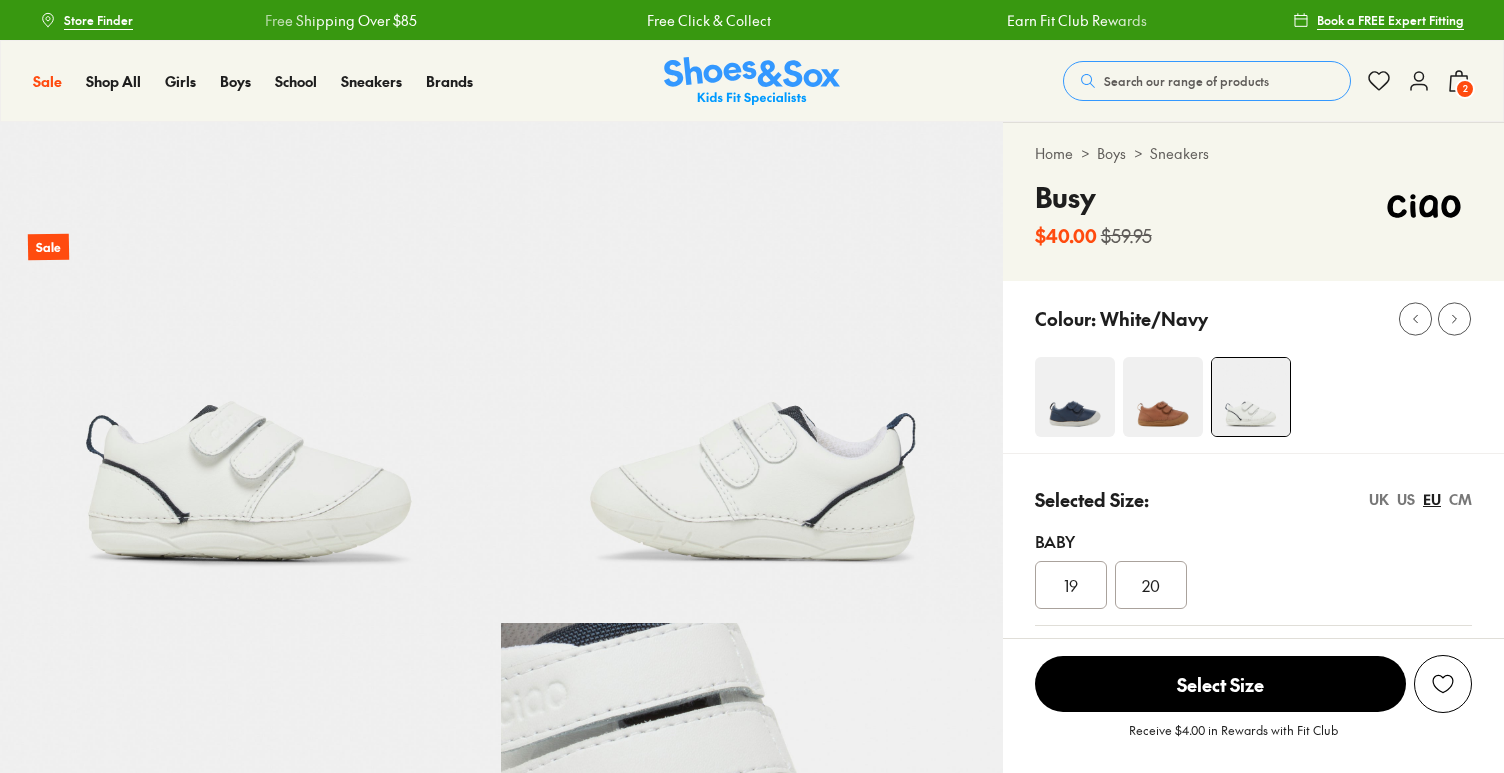 scroll, scrollTop: 0, scrollLeft: 0, axis: both 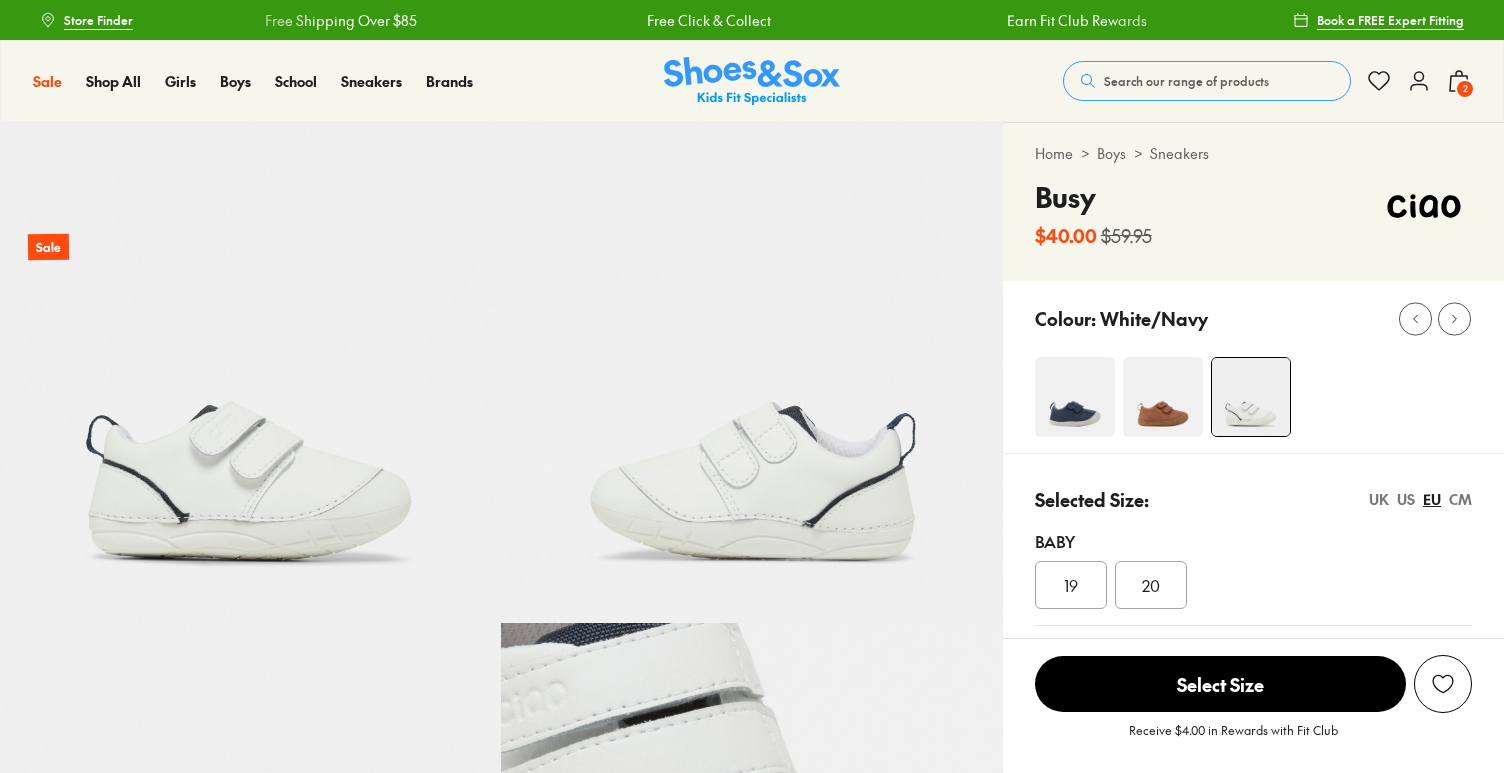 select on "*" 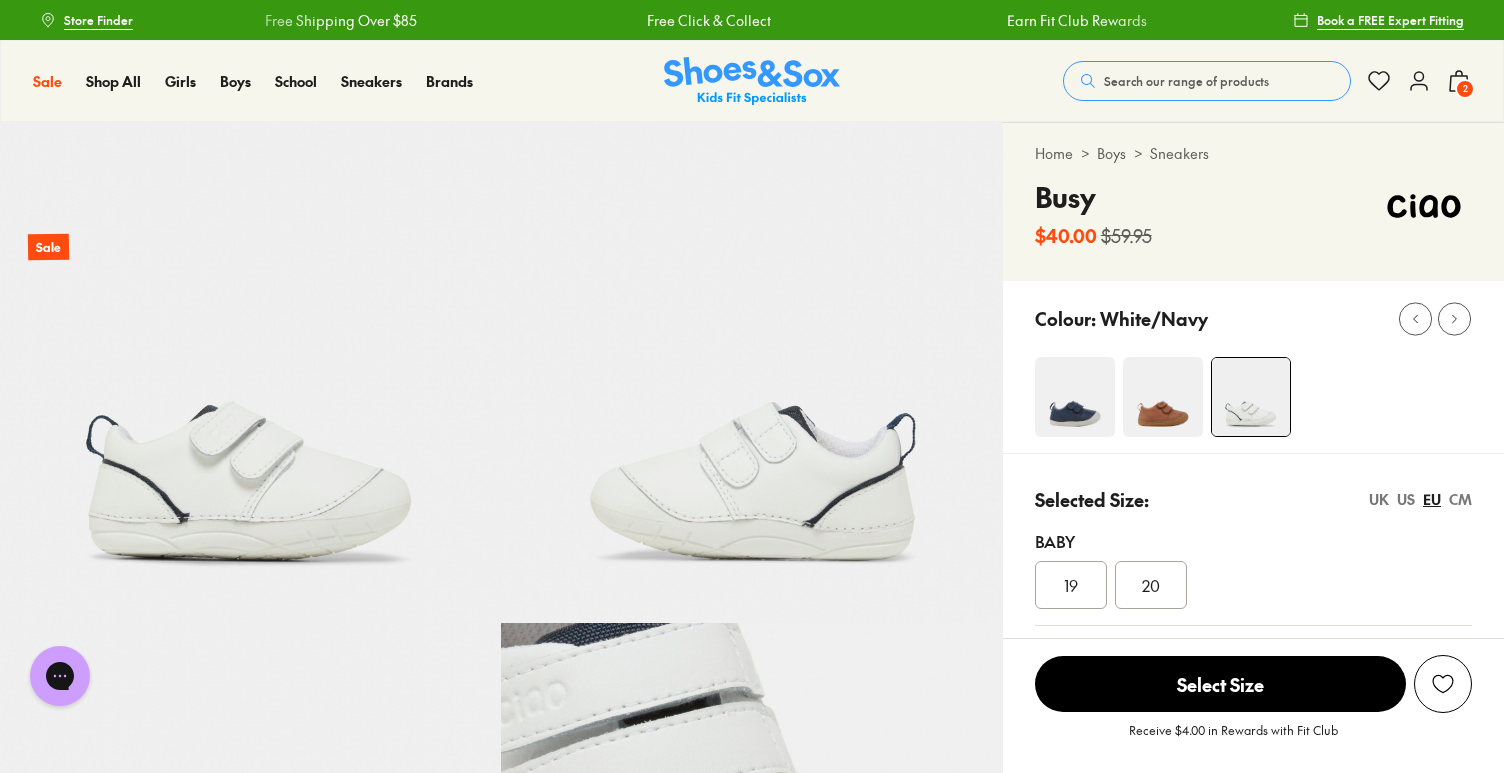scroll, scrollTop: 0, scrollLeft: 0, axis: both 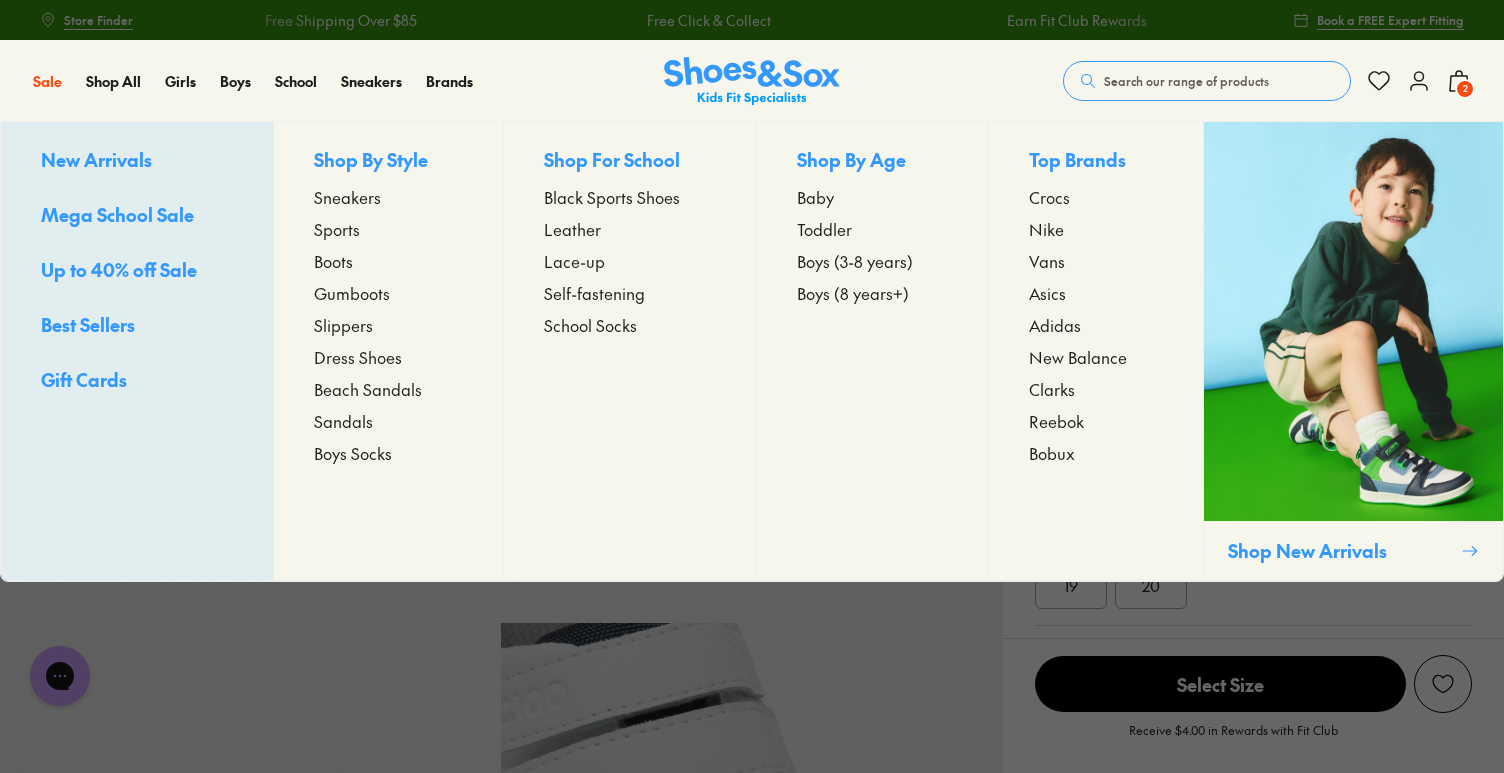 click on "Up to 40% off Sale" at bounding box center [119, 269] 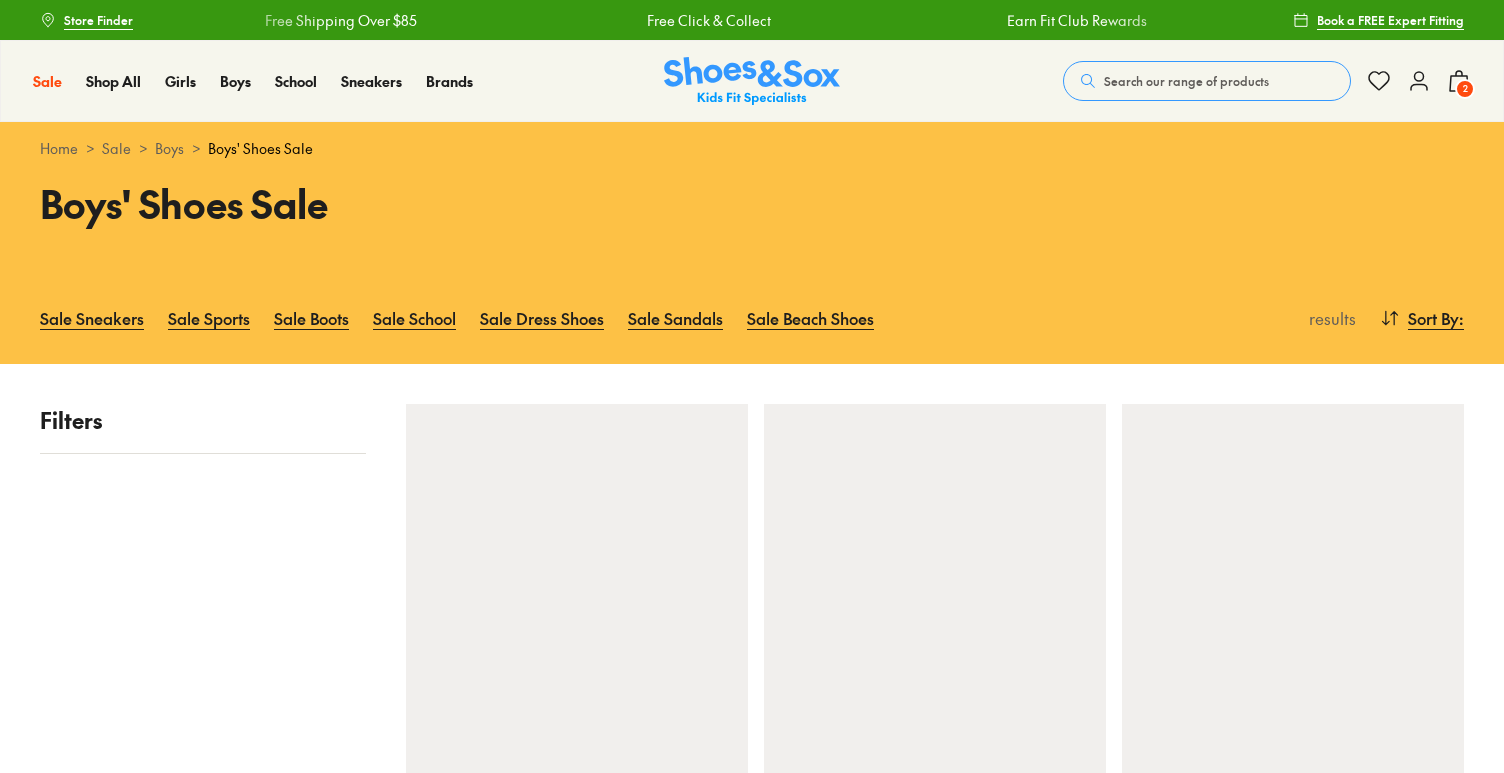 scroll, scrollTop: 0, scrollLeft: 0, axis: both 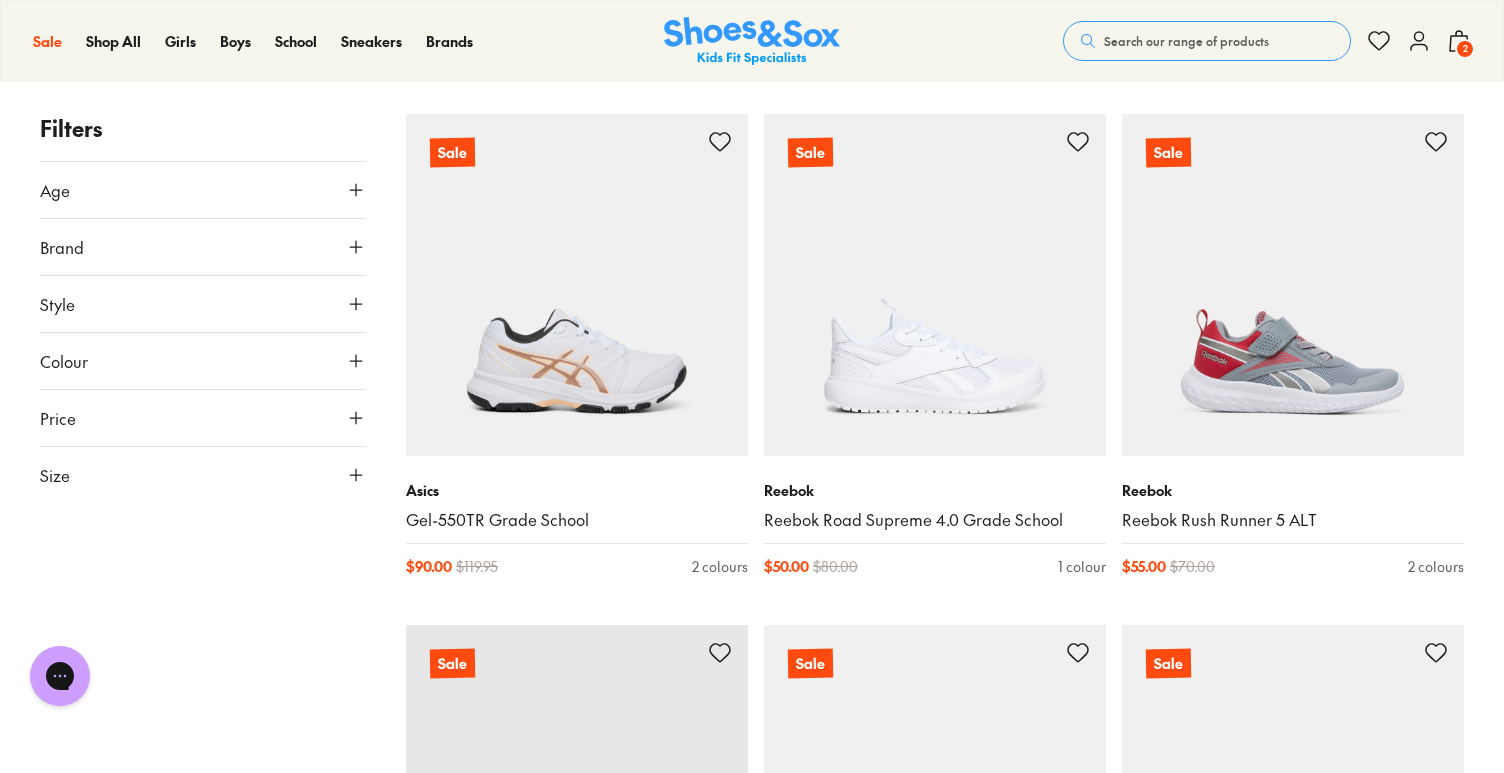 click 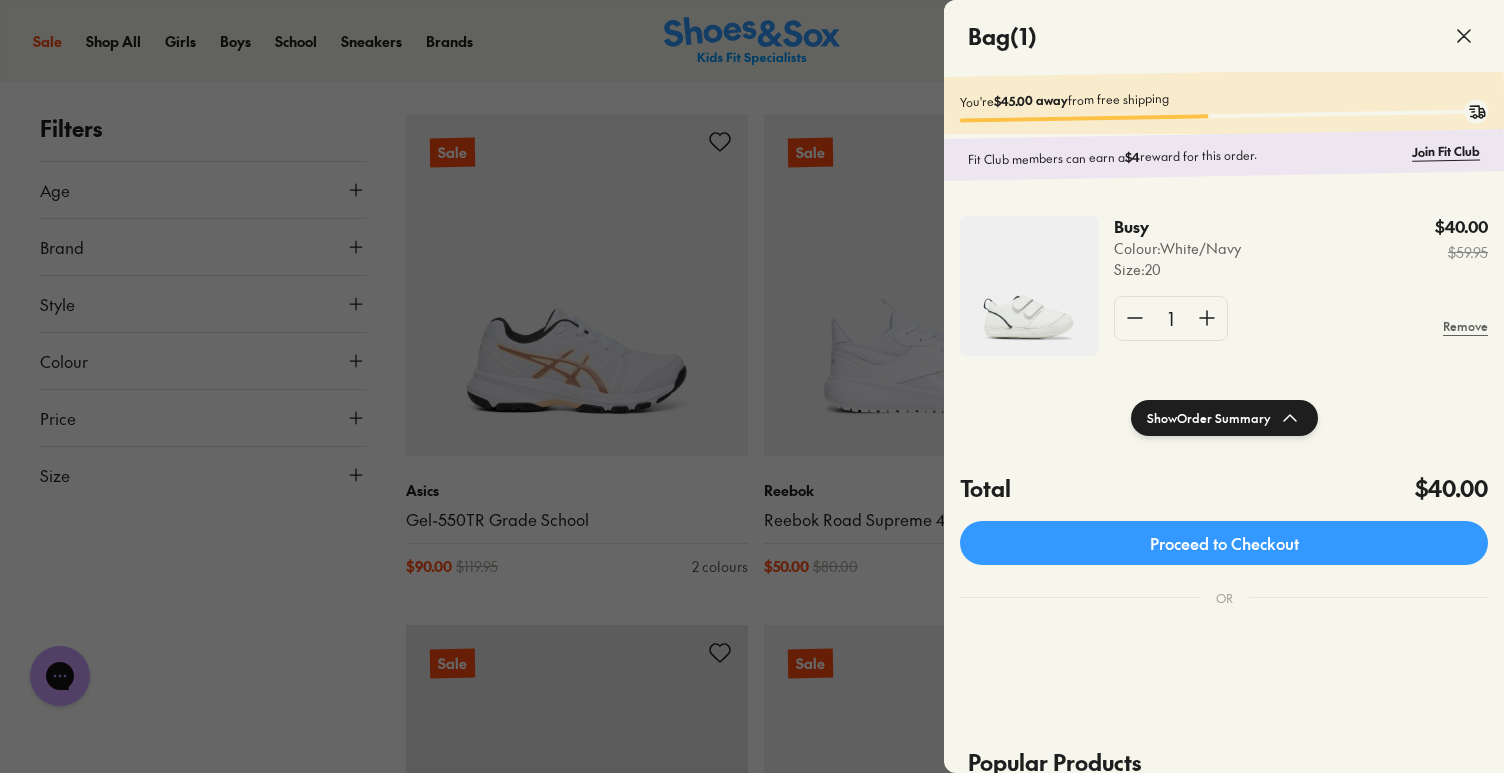 click 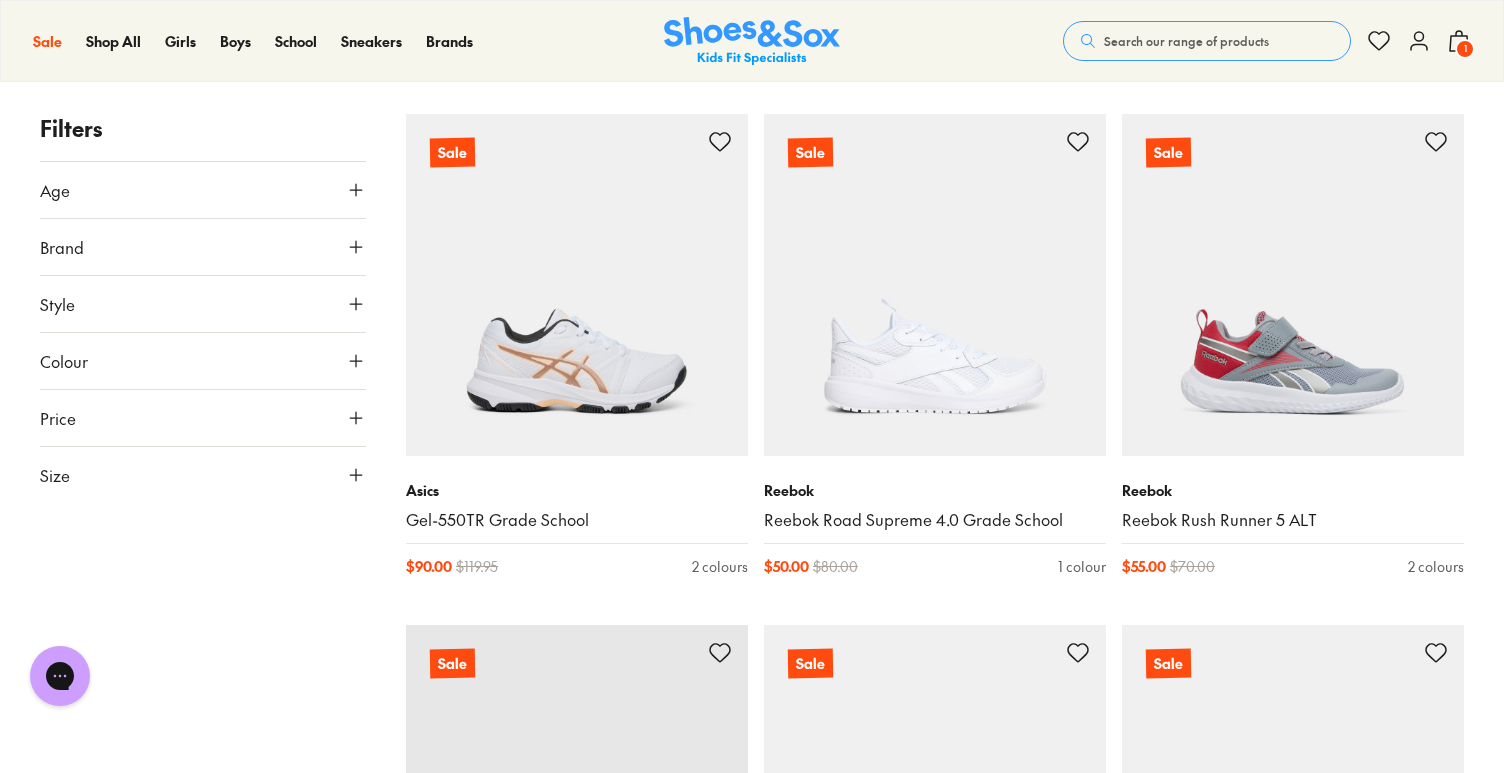 click 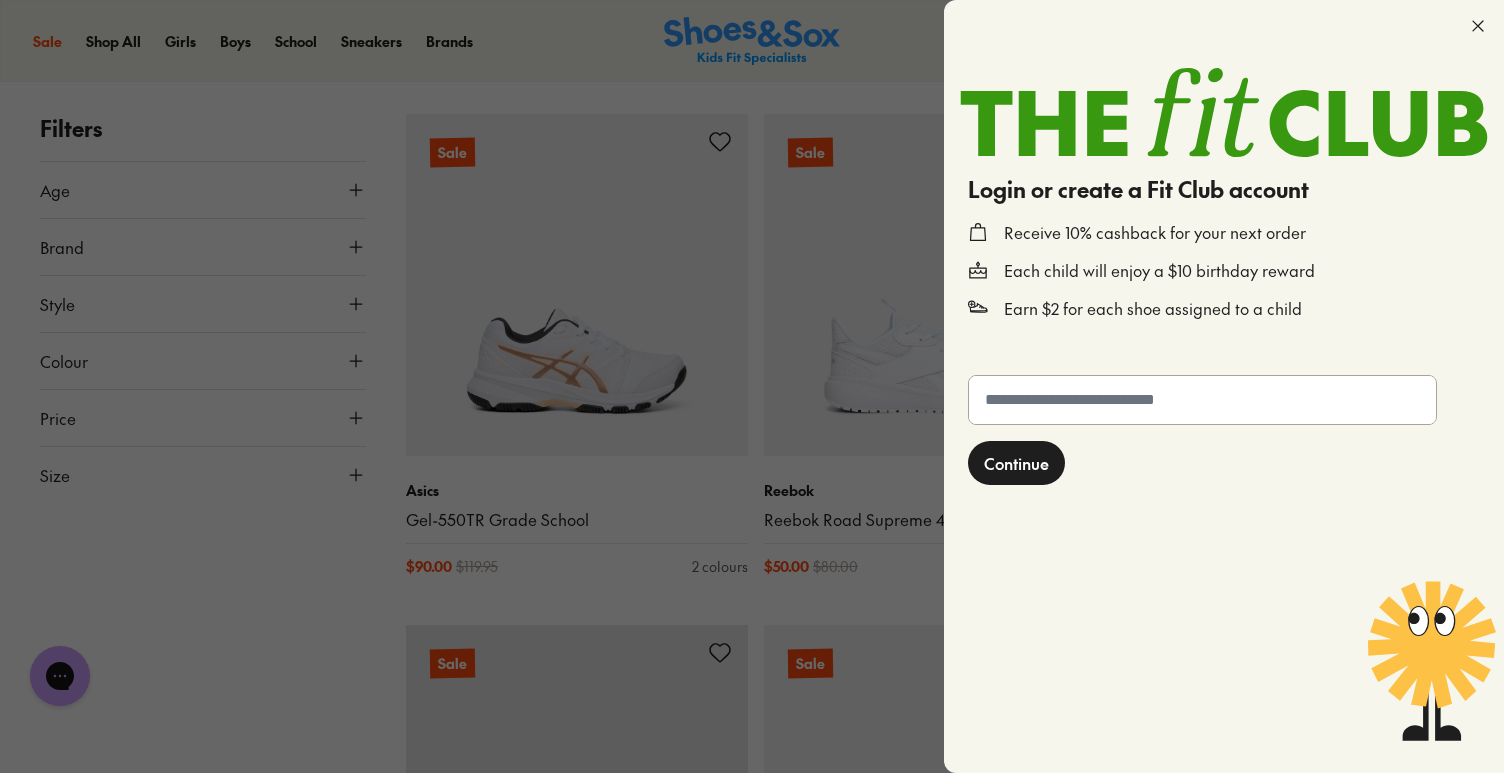 click on "Continue" 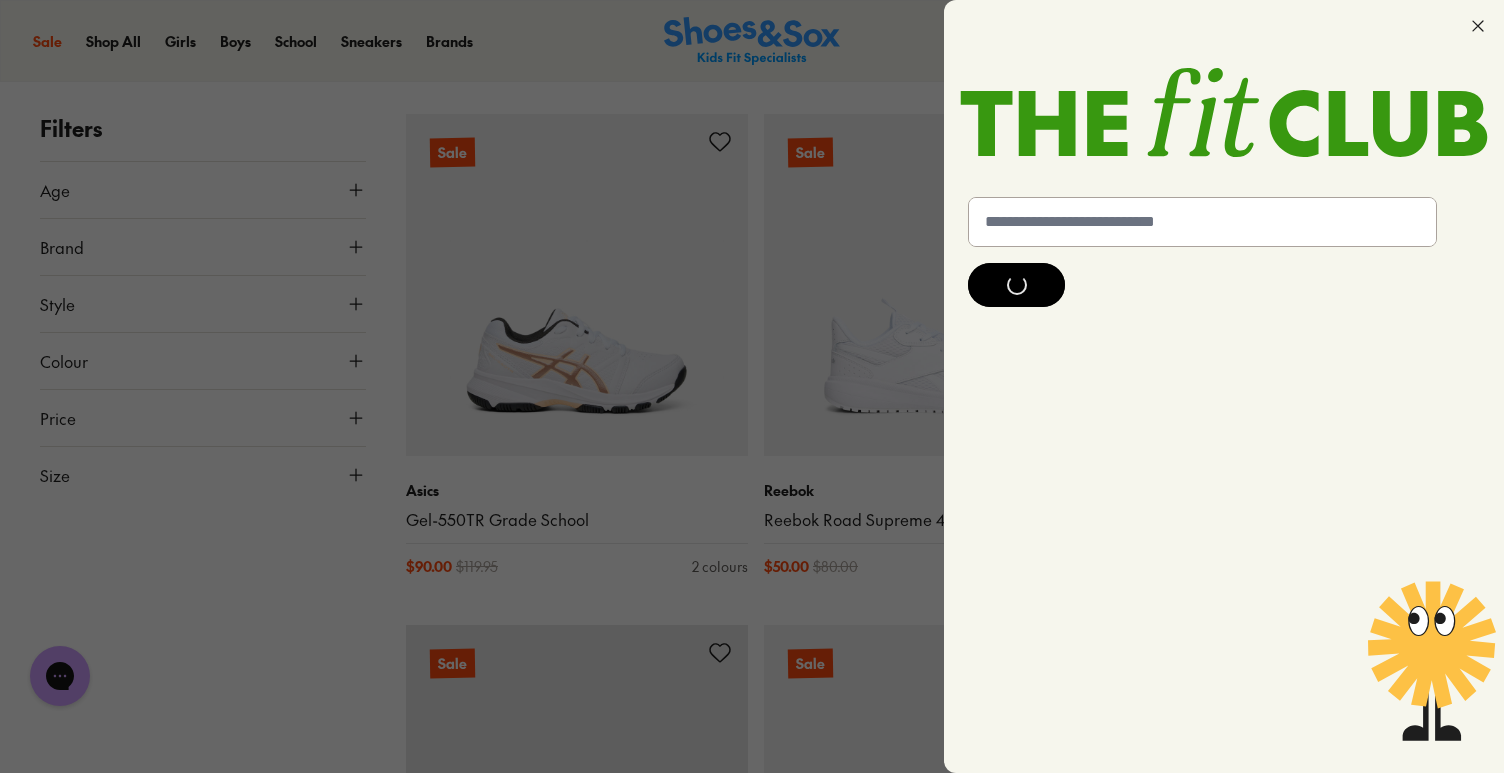click on "Continue" 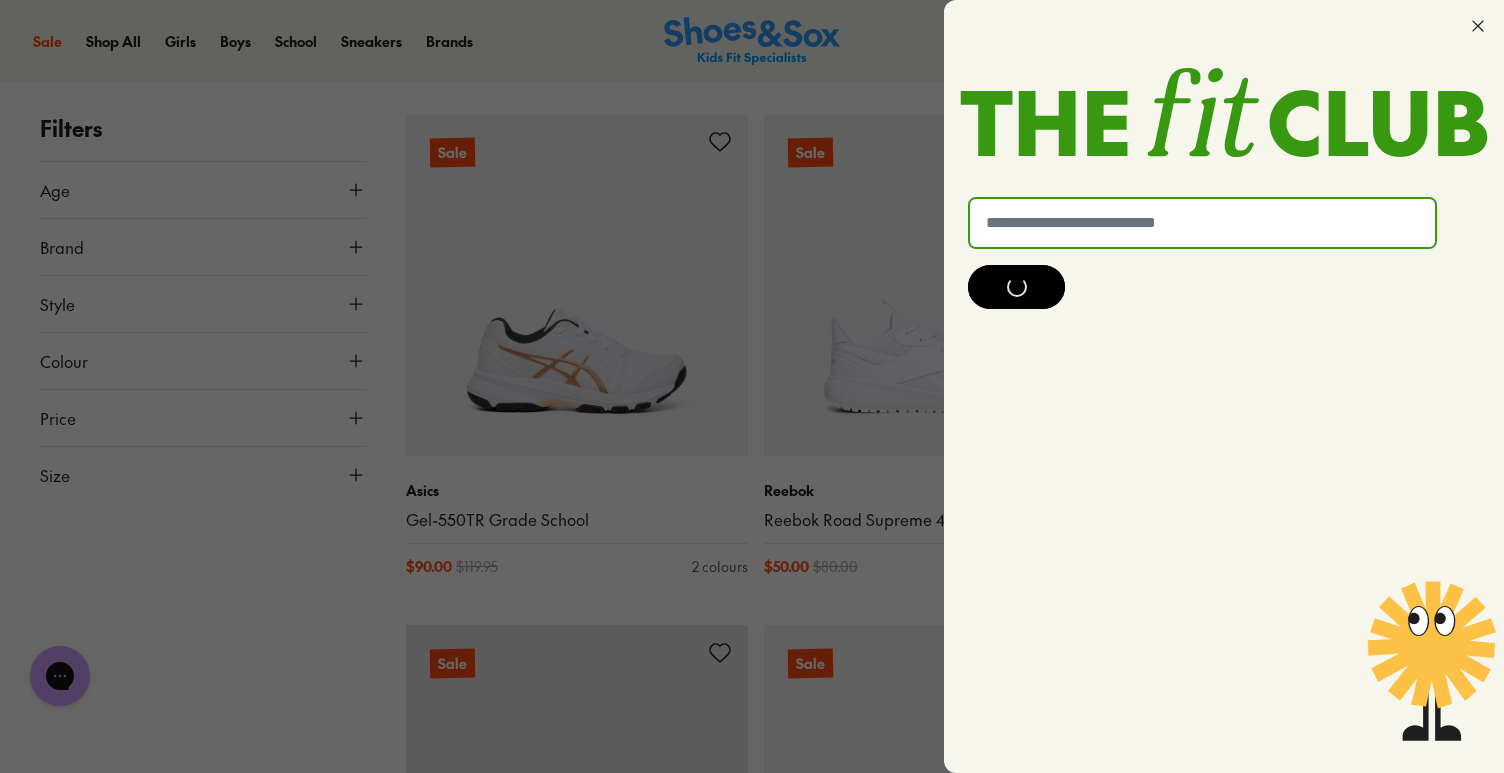 click 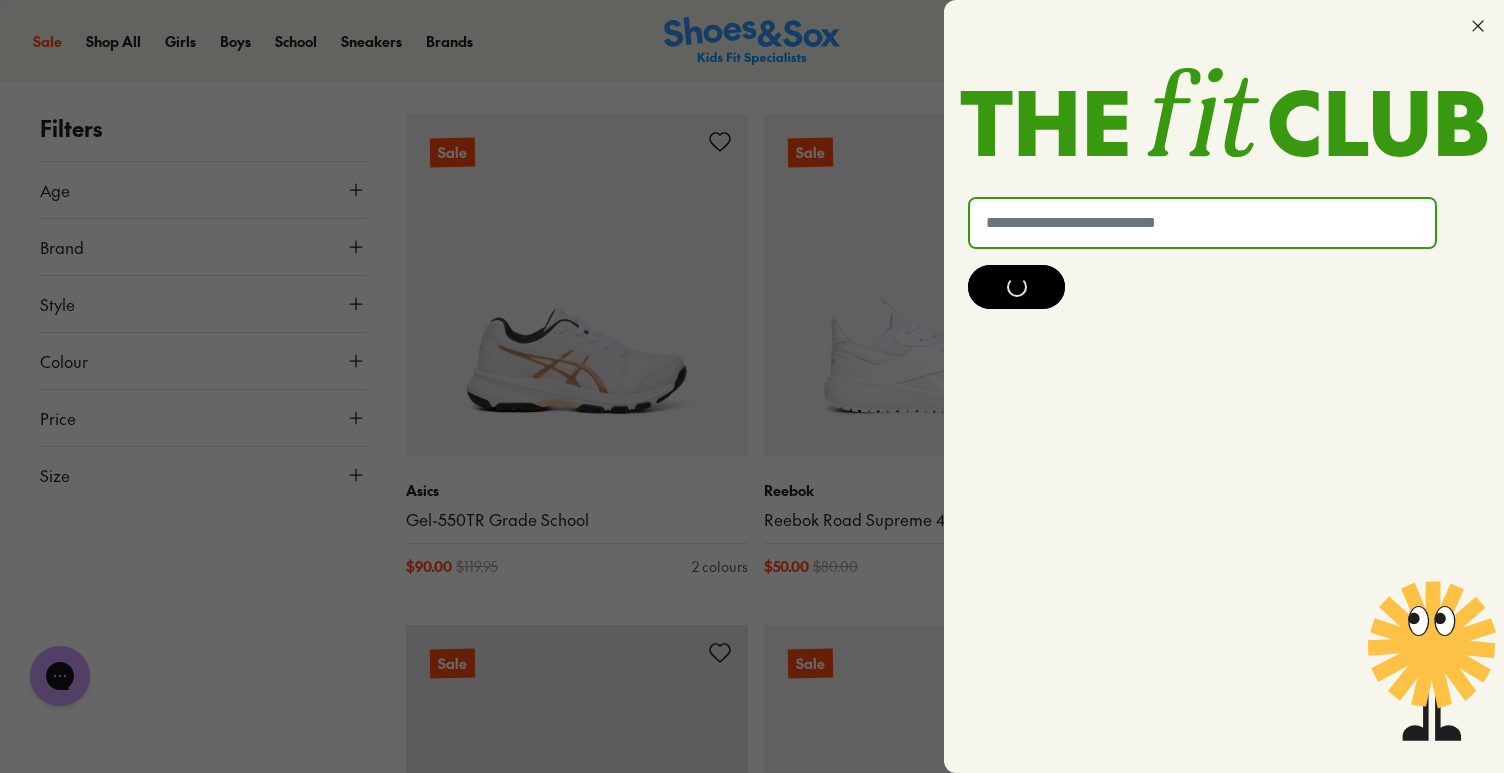 type on "**********" 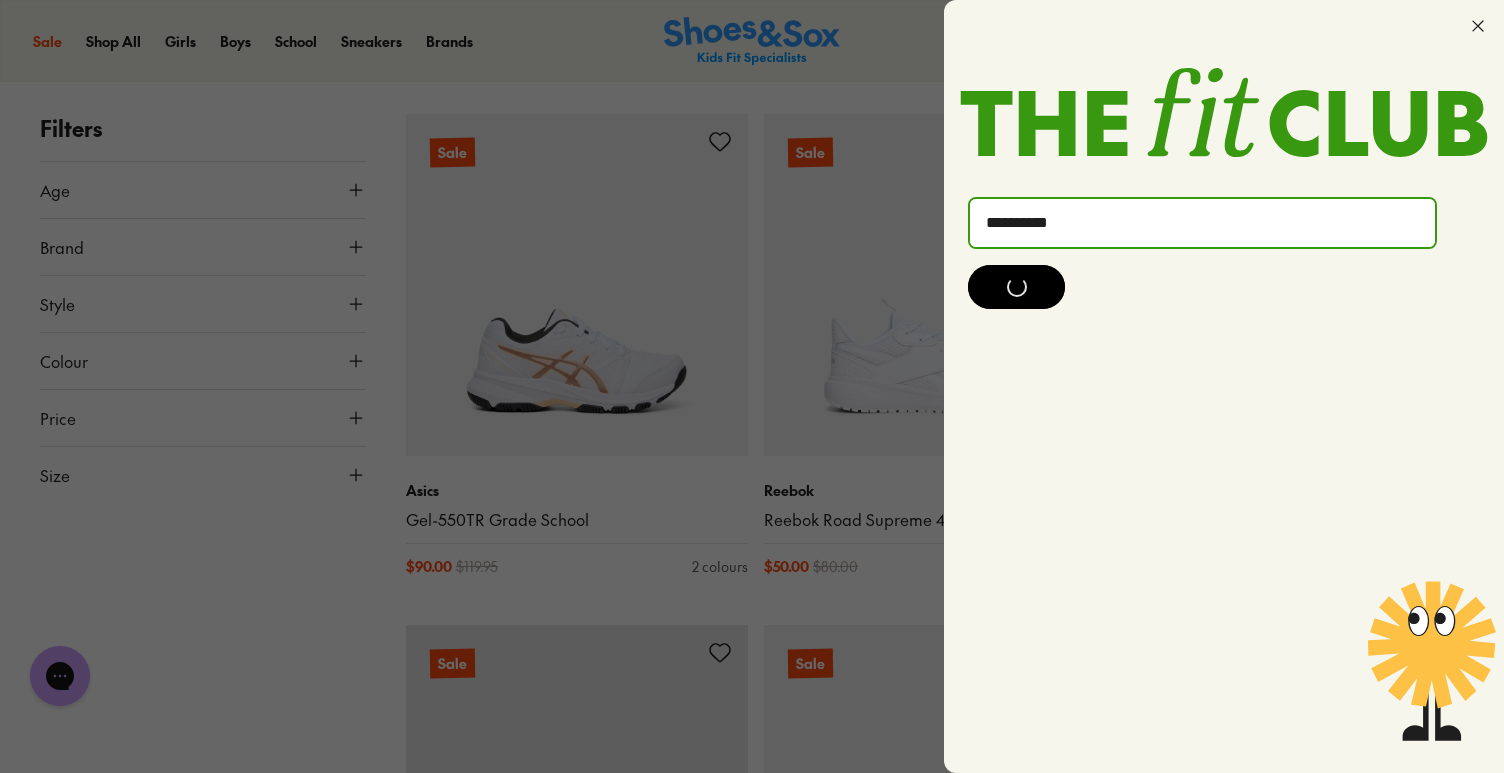 click 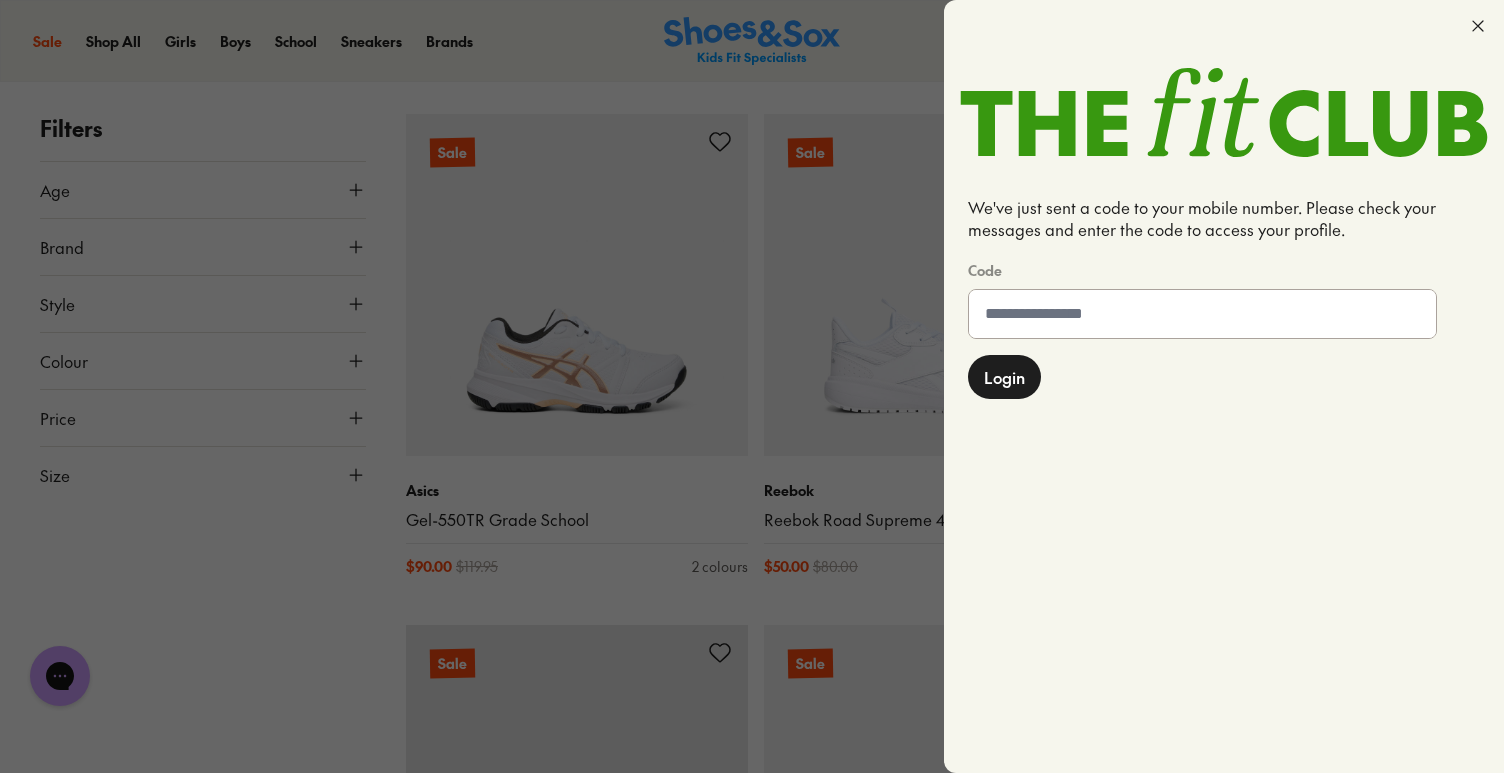 click 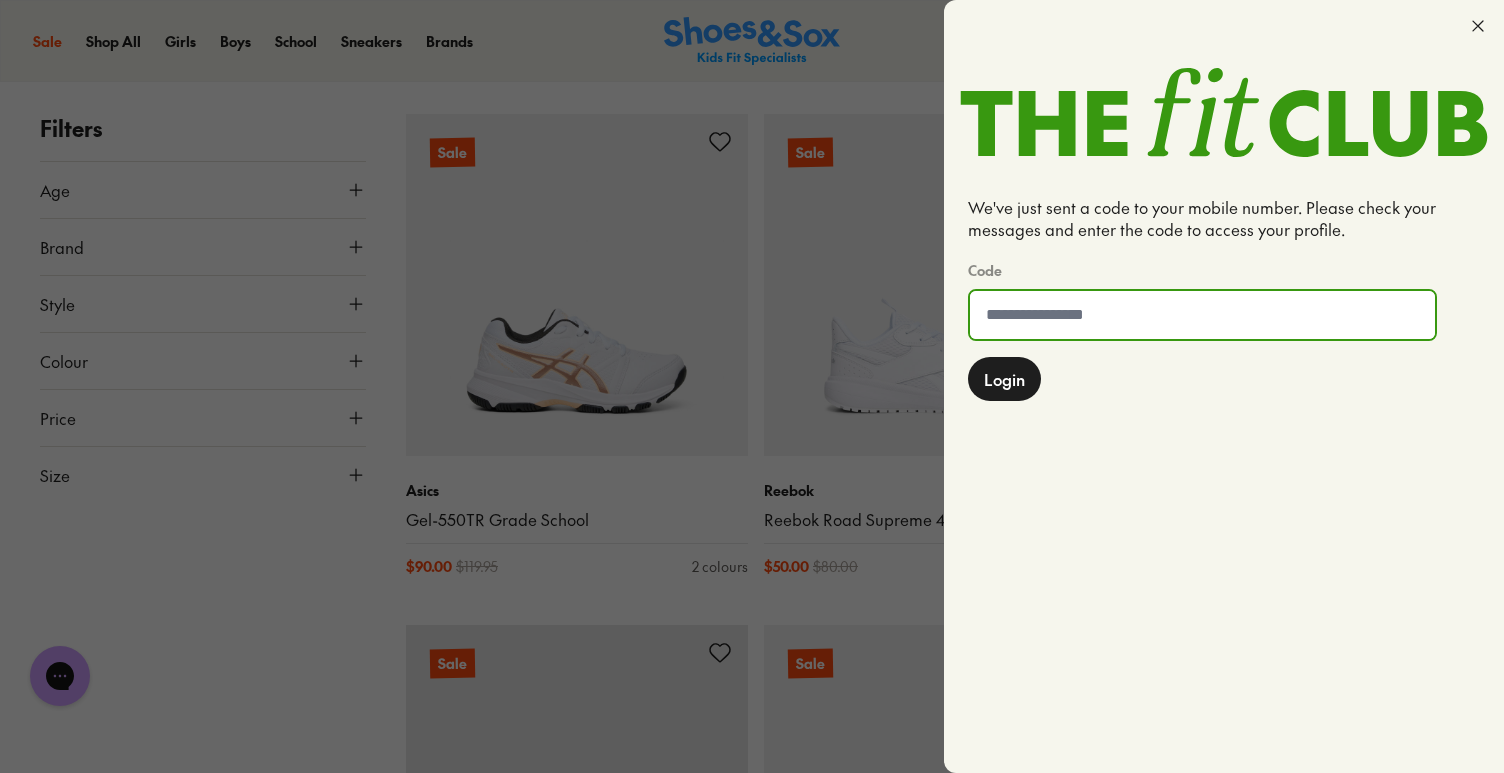 click 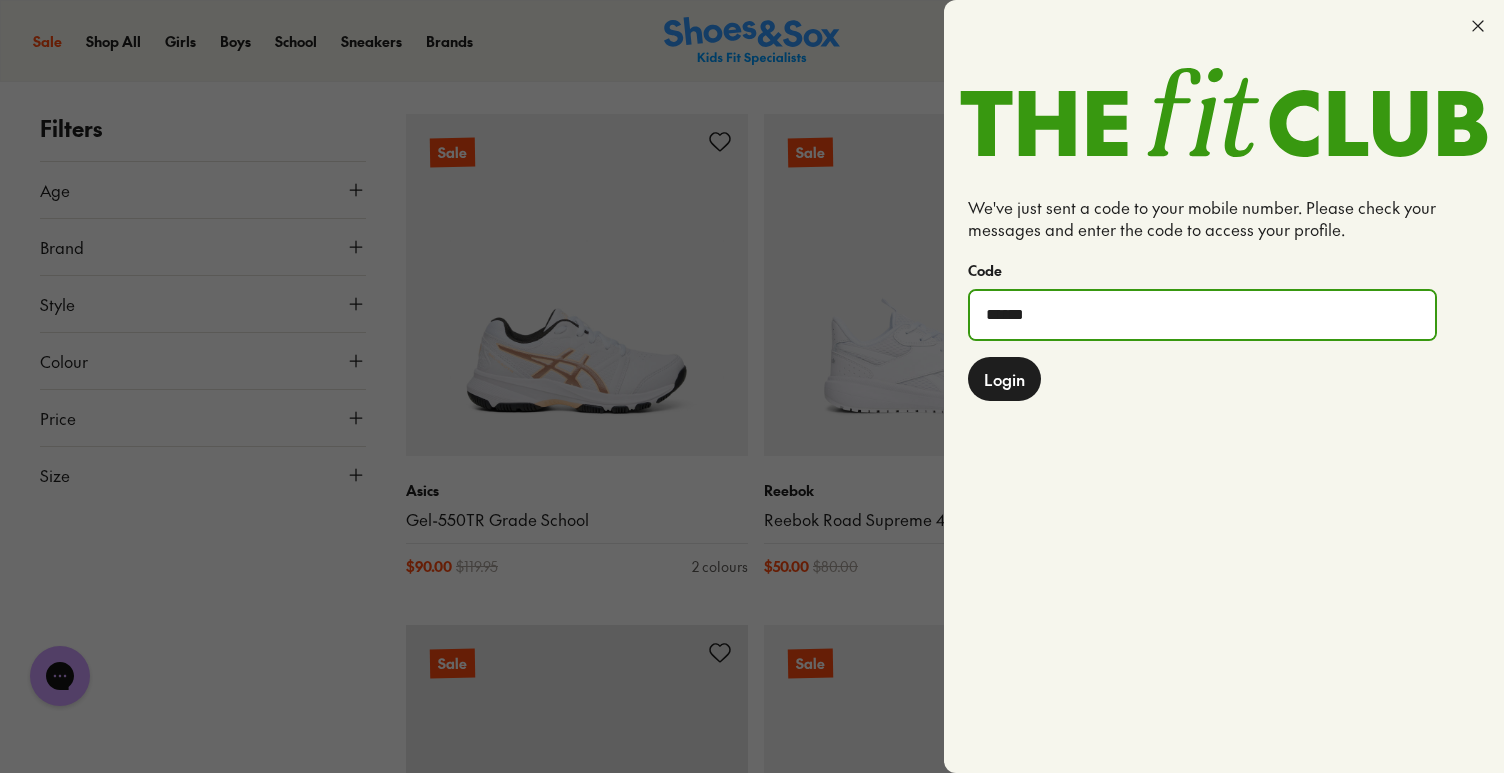 type on "******" 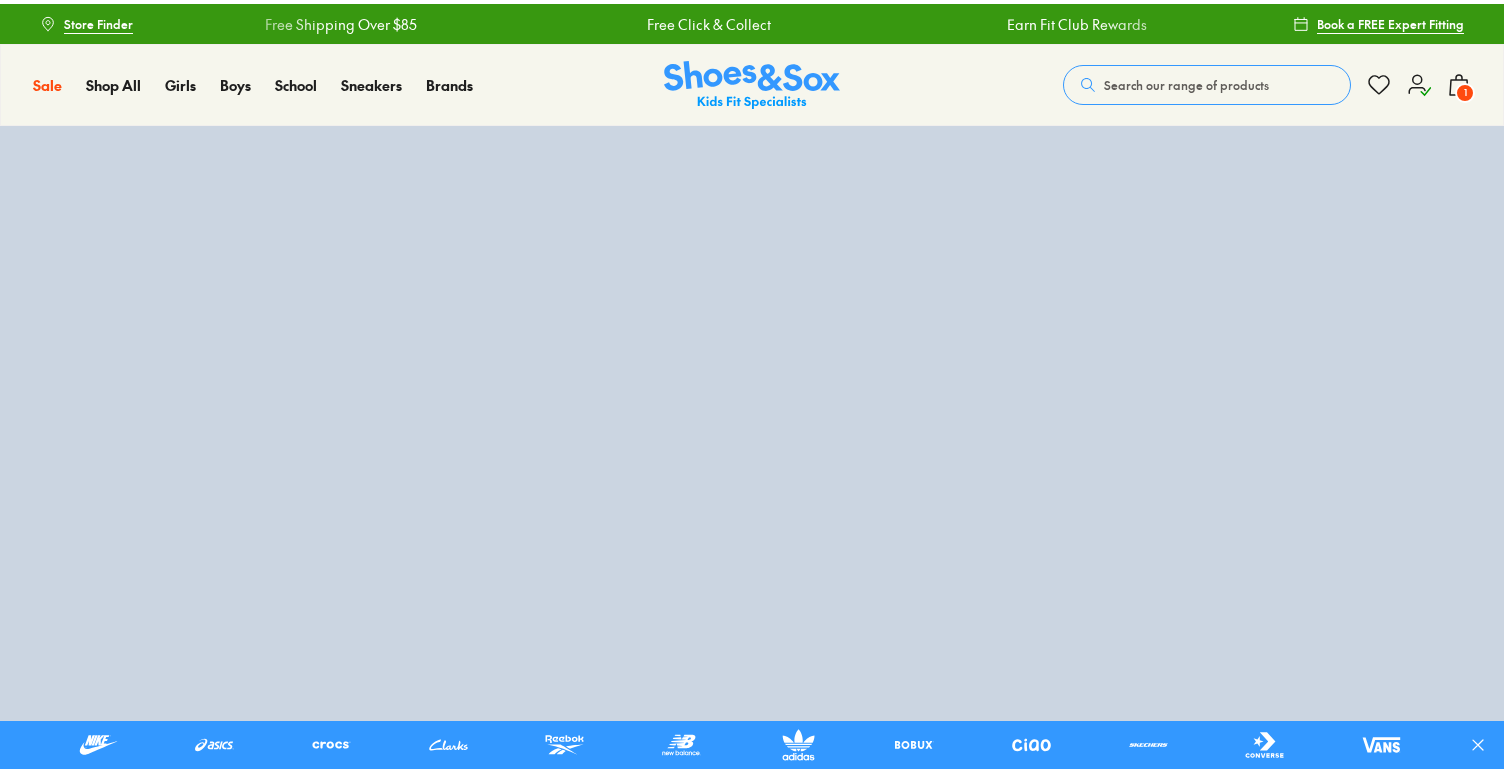 scroll, scrollTop: 0, scrollLeft: 0, axis: both 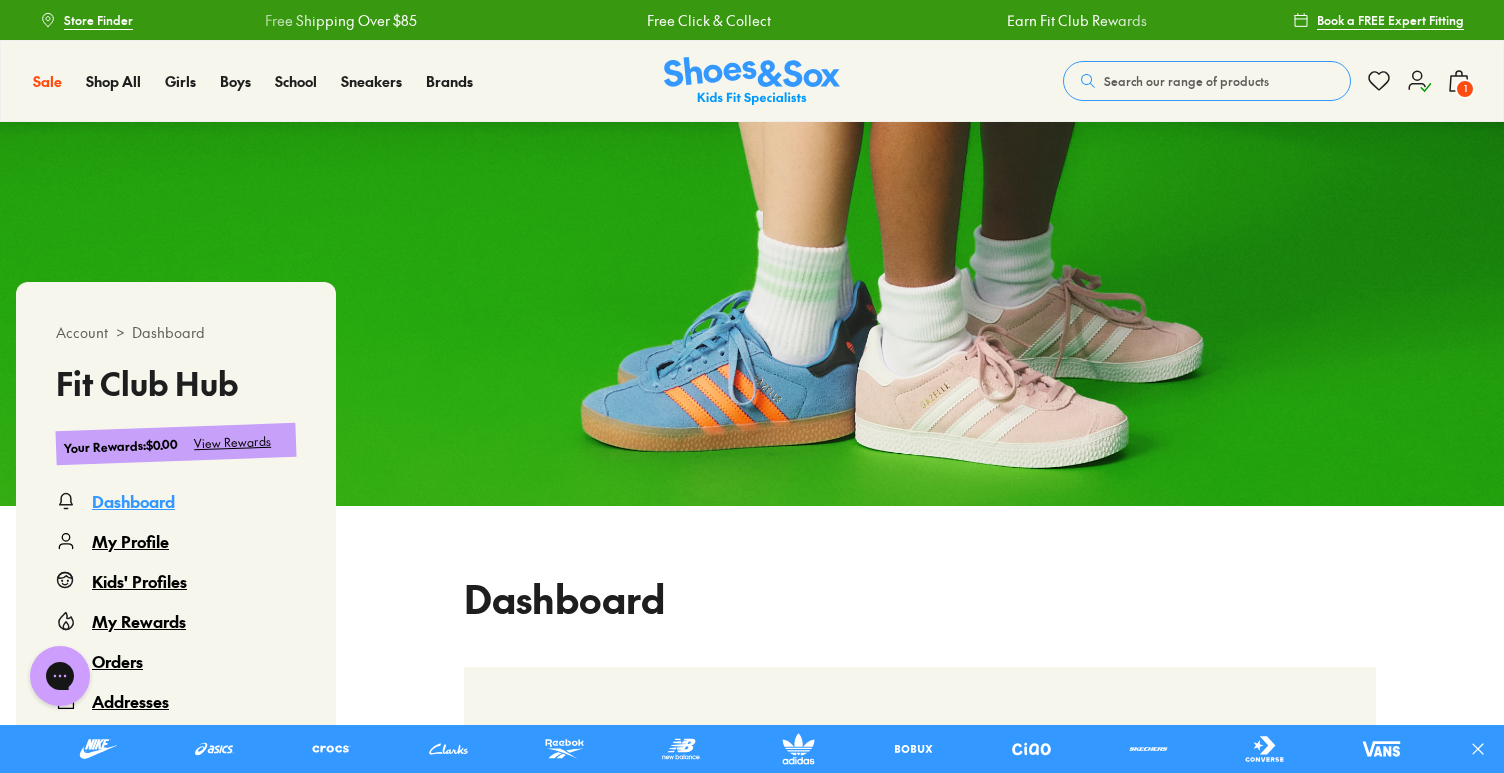 click on "My Rewards" at bounding box center [139, 621] 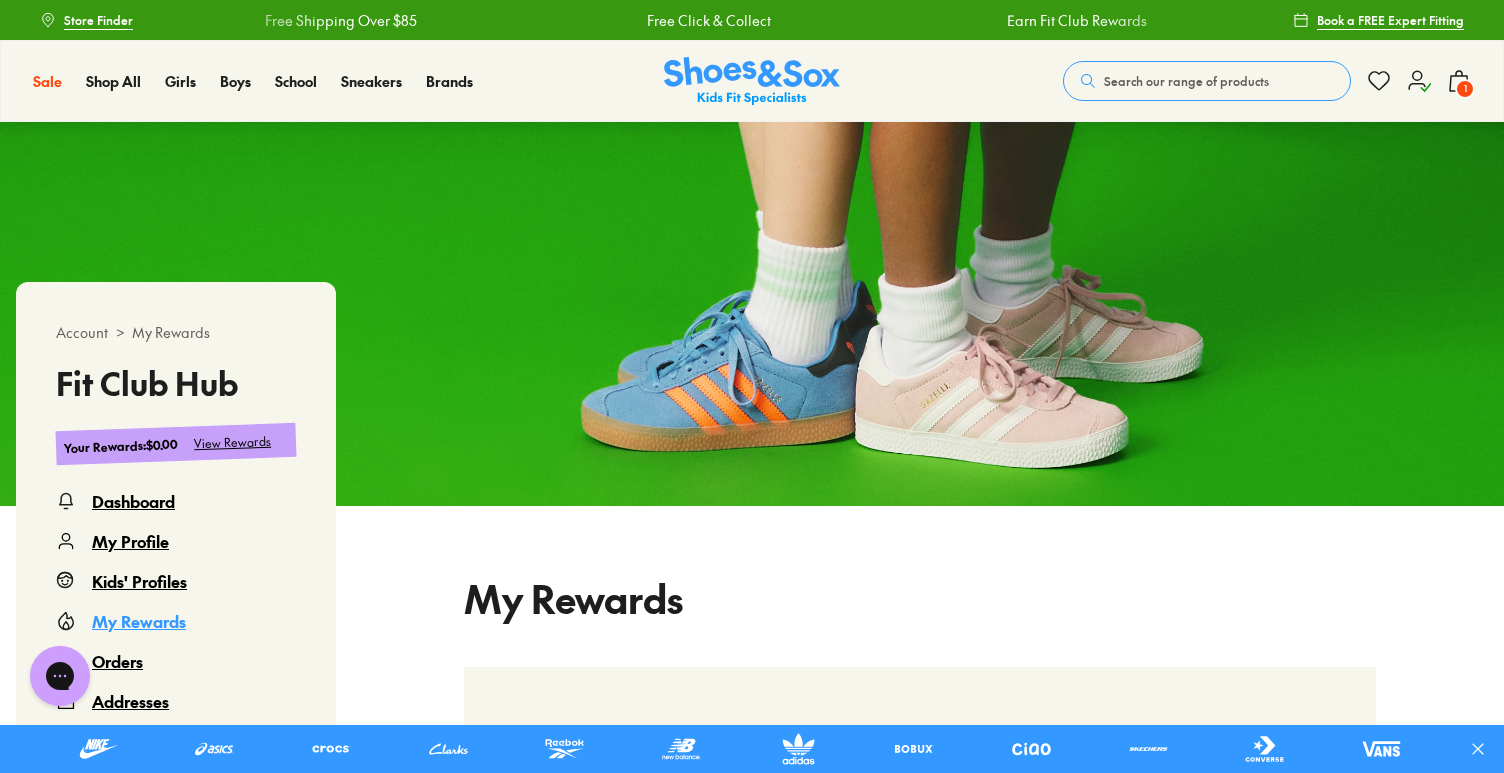 scroll, scrollTop: 122, scrollLeft: 0, axis: vertical 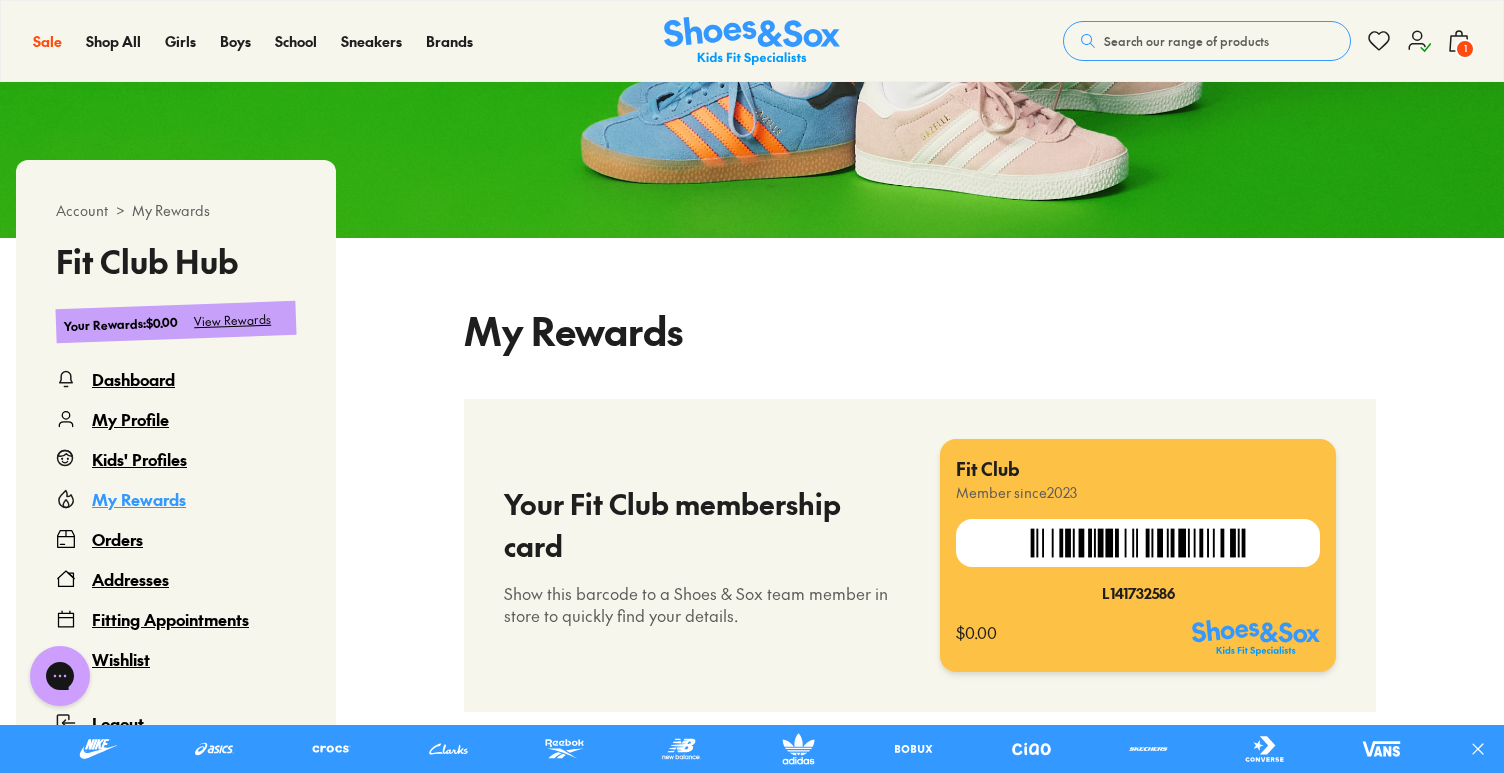select 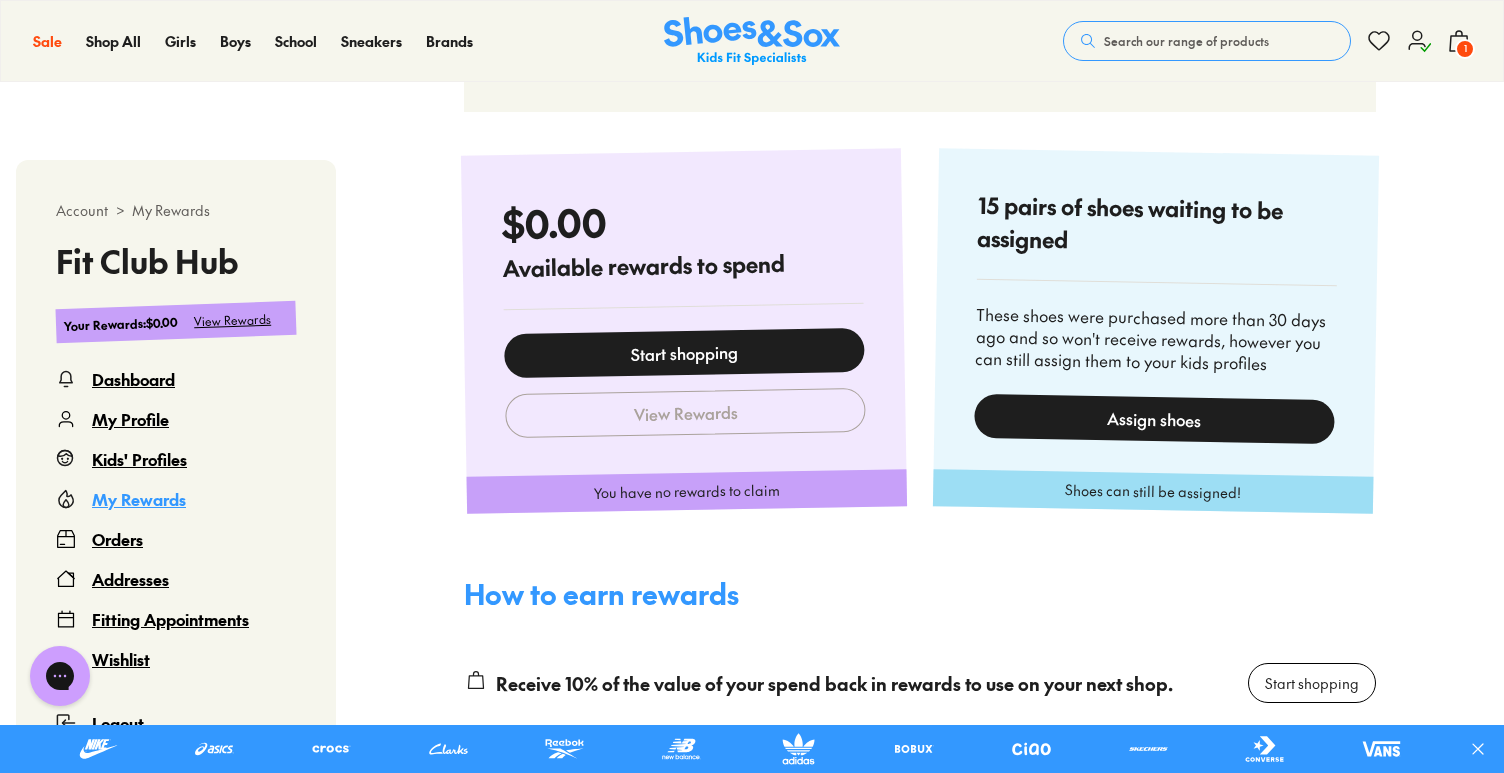 scroll, scrollTop: 882, scrollLeft: 0, axis: vertical 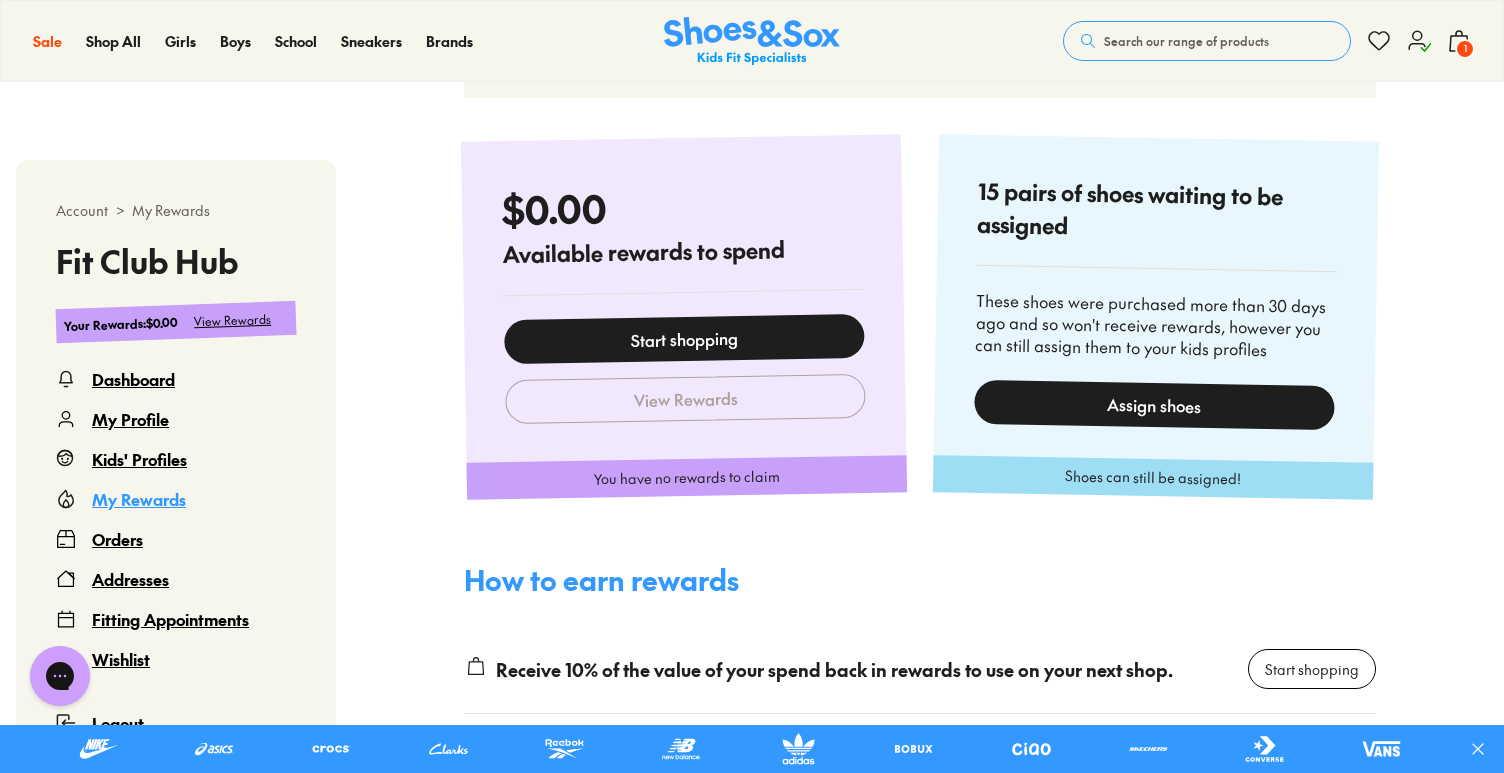 click on "Assign shoes" at bounding box center [1154, 404] 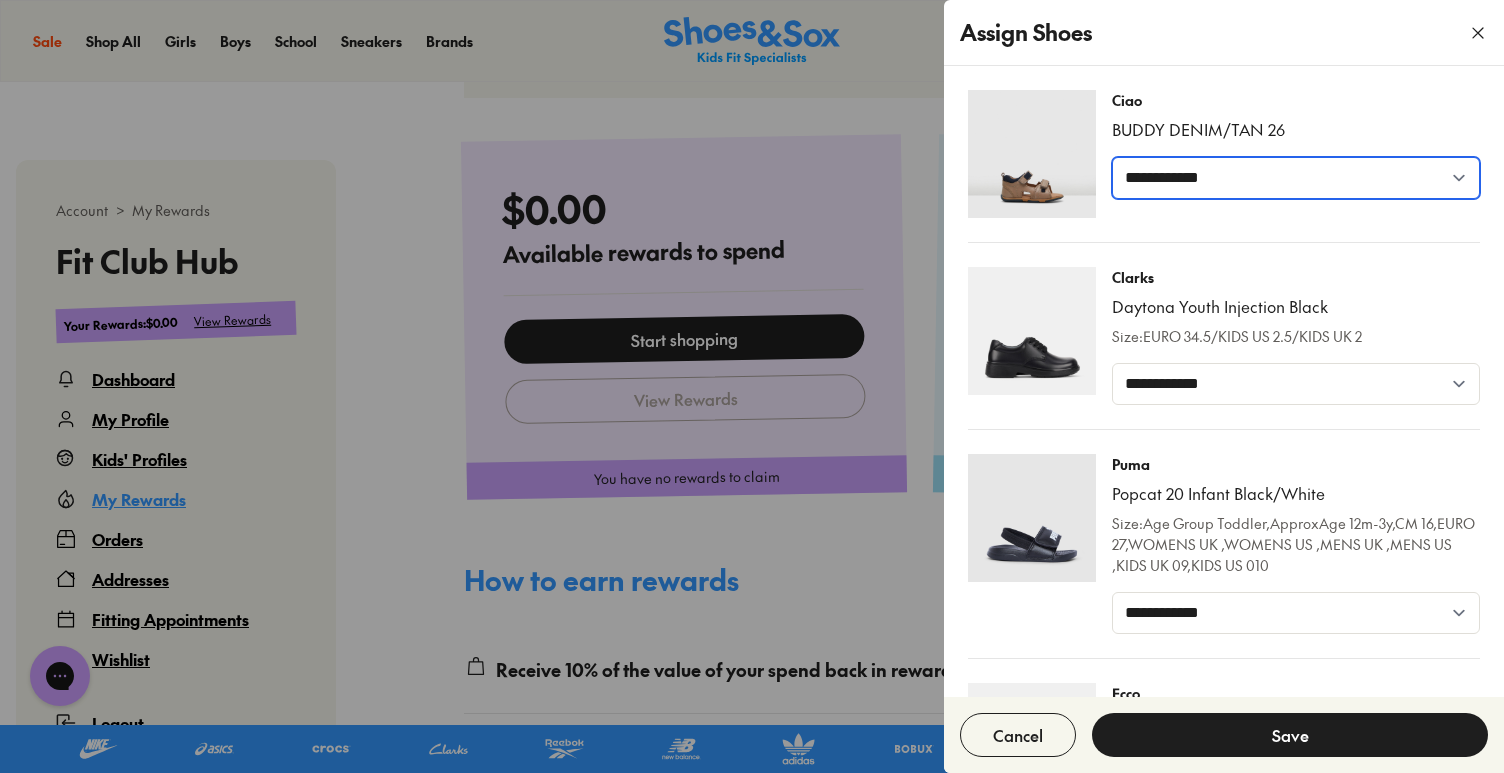 click on "**********" at bounding box center [1296, 178] 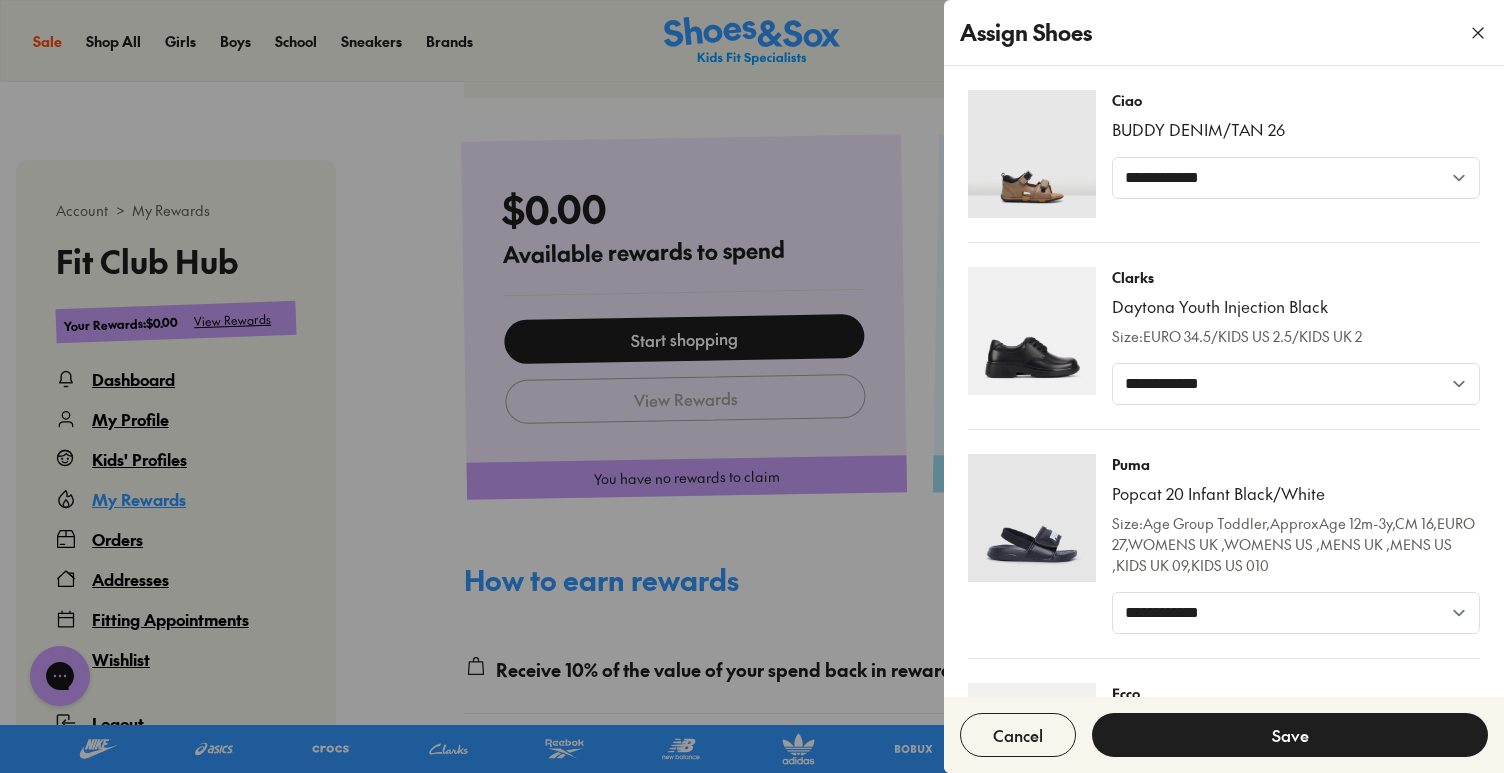 click on "Popcat 20 Infant Black/White" at bounding box center (1296, 494) 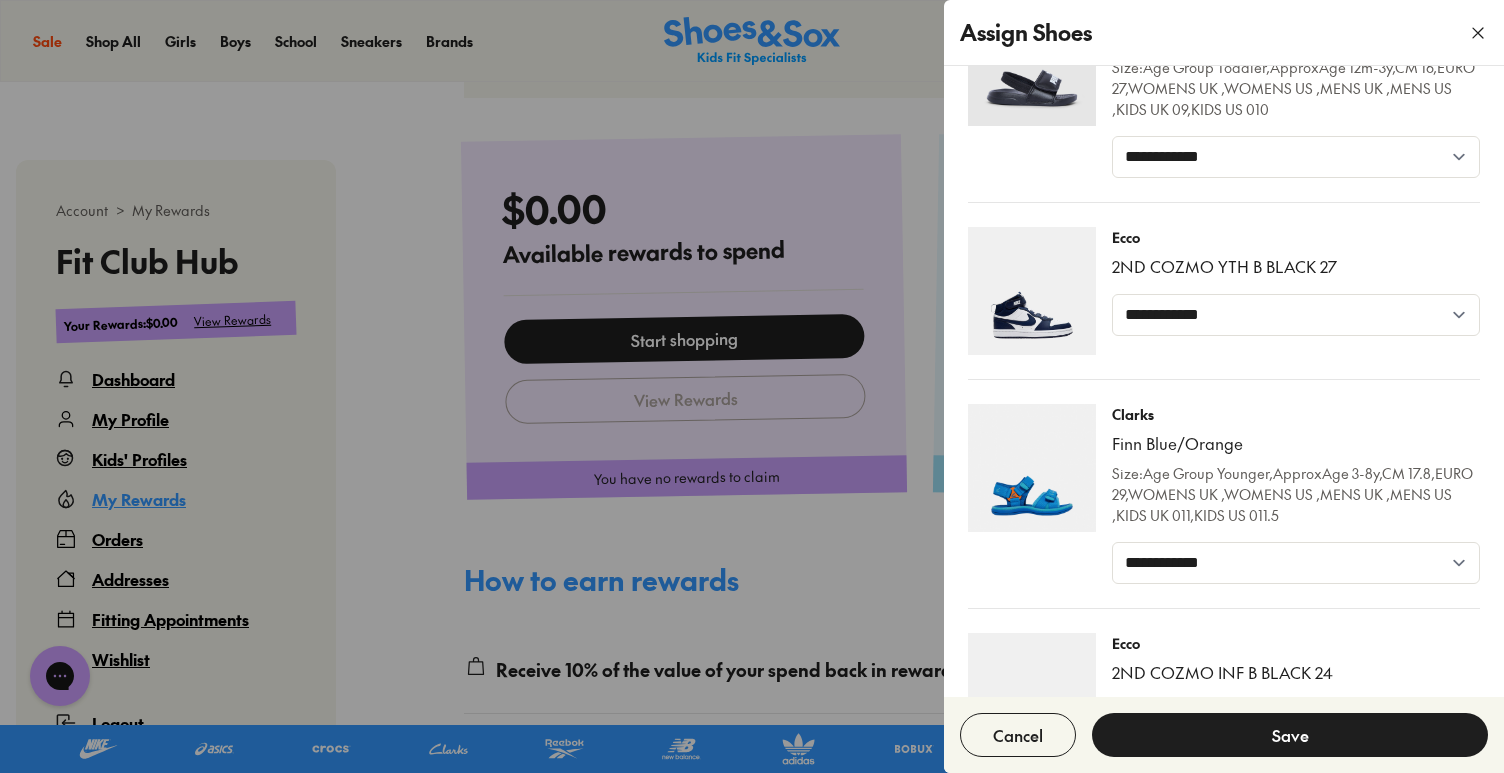 scroll, scrollTop: 440, scrollLeft: 0, axis: vertical 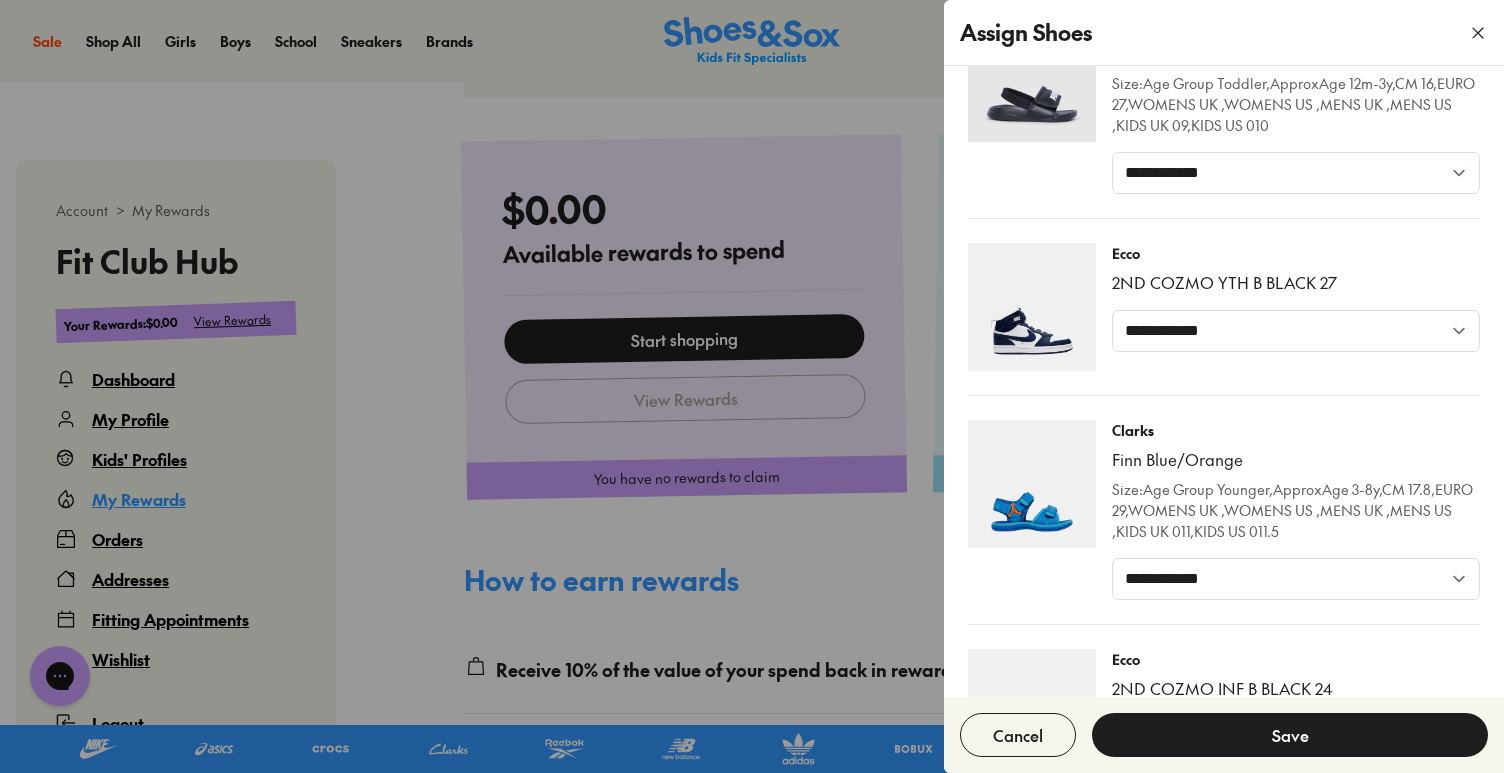 click at bounding box center [1032, 307] 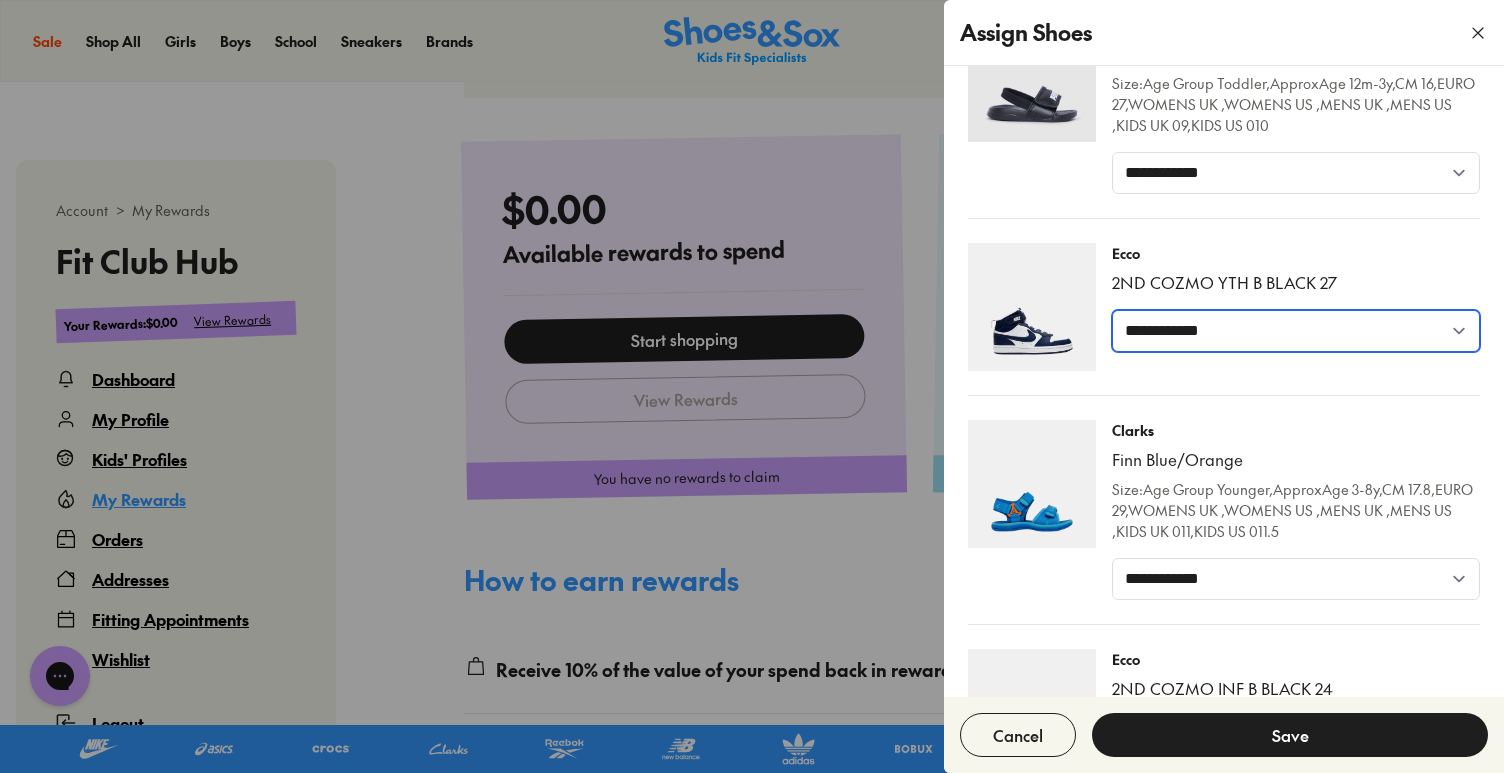click on "**********" at bounding box center (1296, 331) 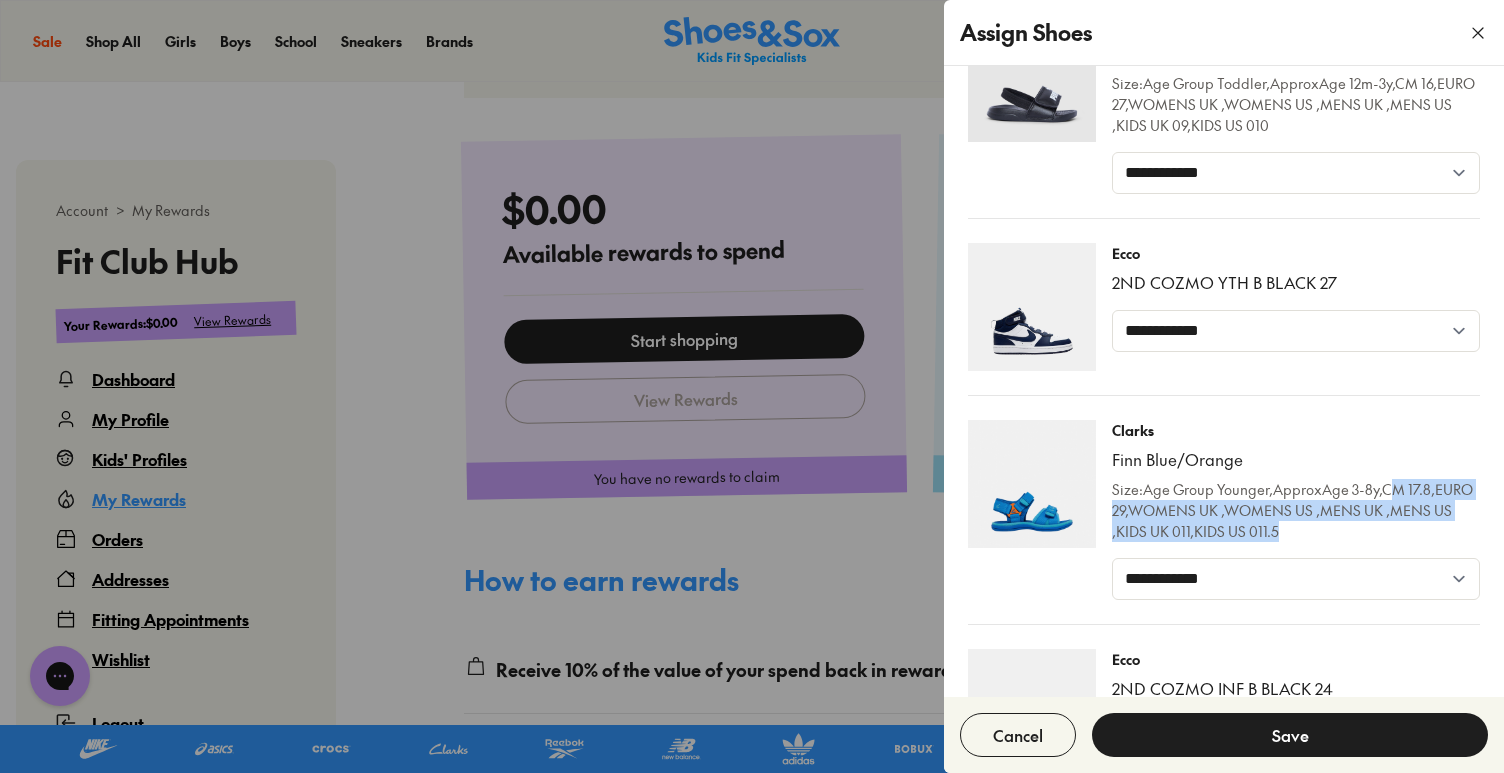 drag, startPoint x: 1388, startPoint y: 486, endPoint x: 1349, endPoint y: 588, distance: 109.201645 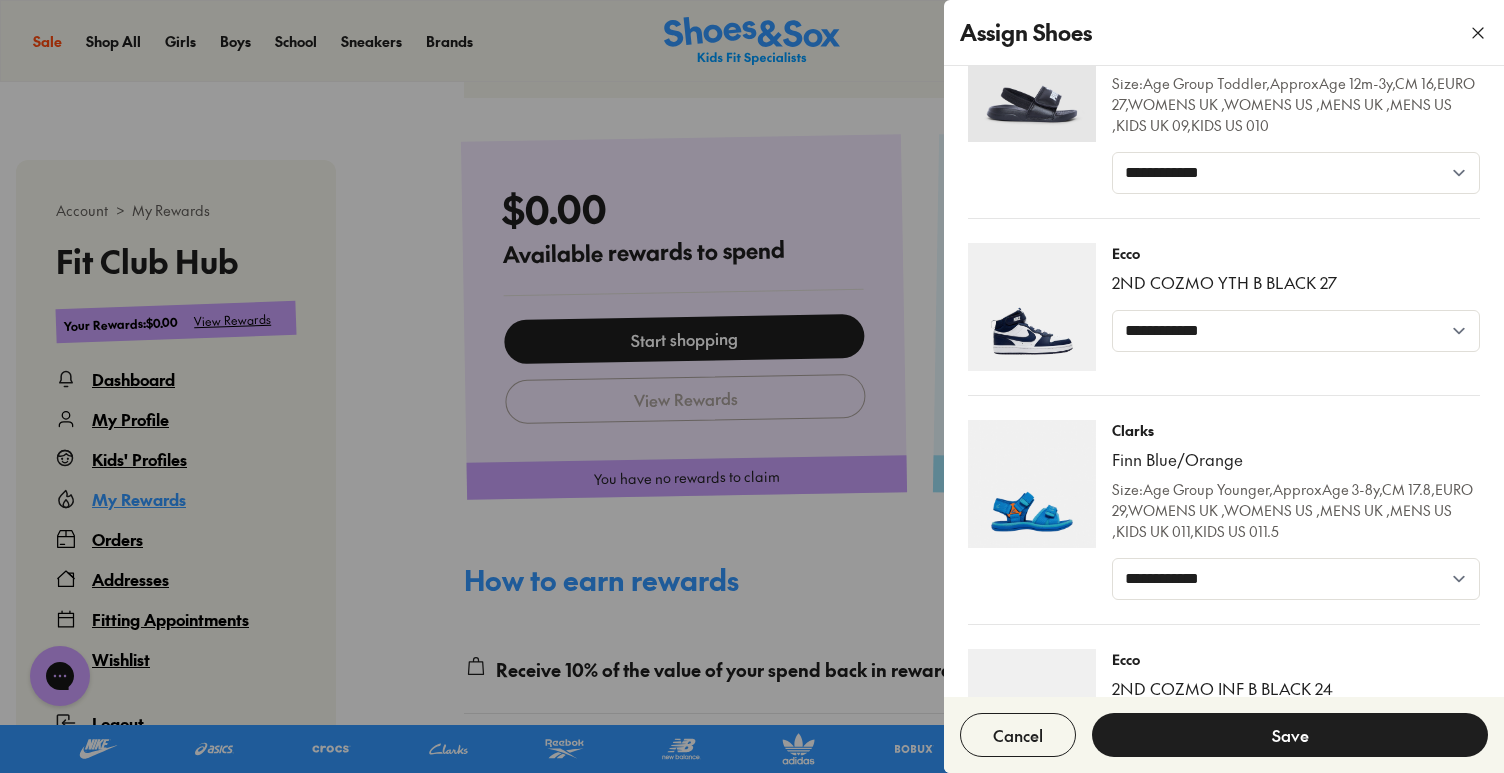 click on "**********" at bounding box center [1224, 1015] 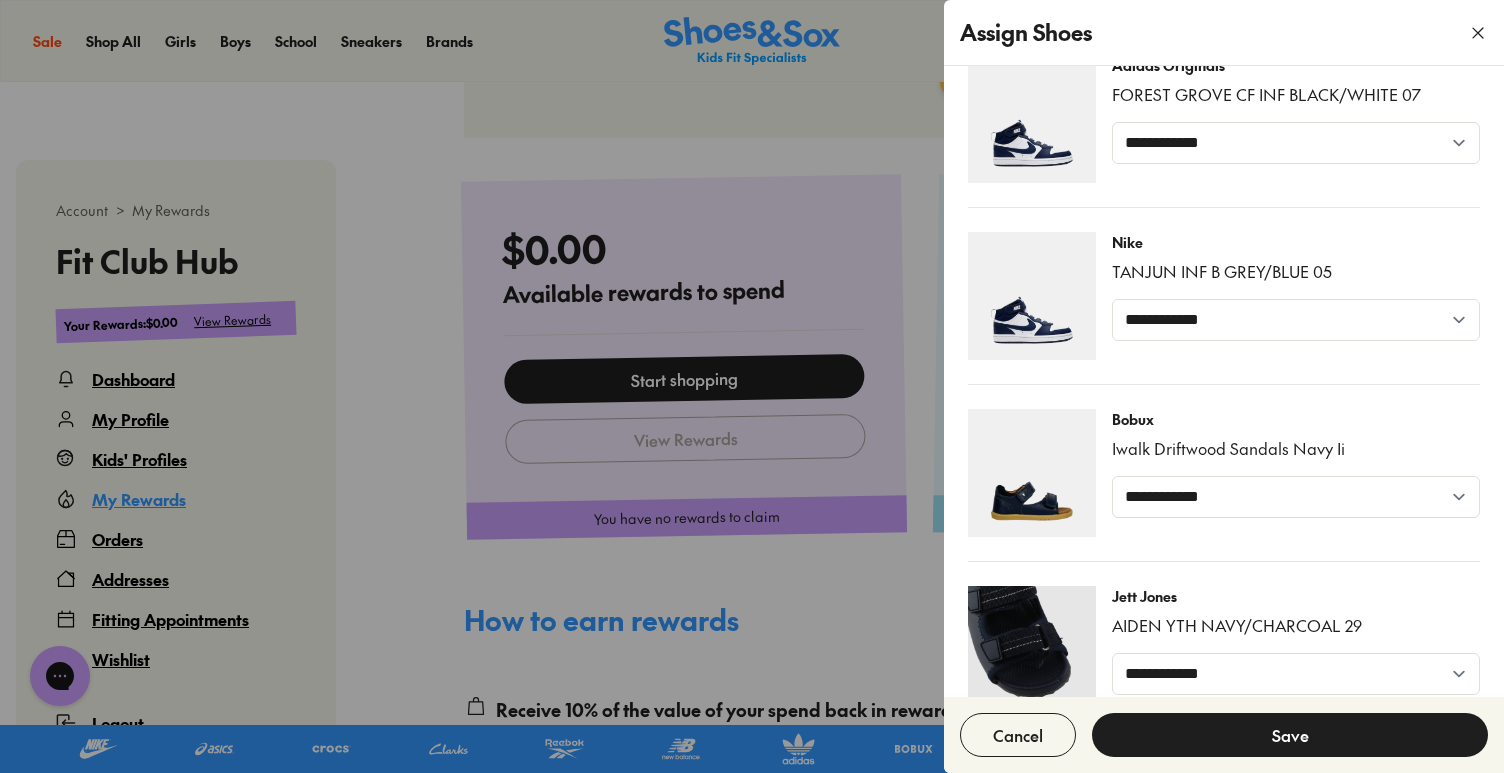 scroll, scrollTop: 2138, scrollLeft: 0, axis: vertical 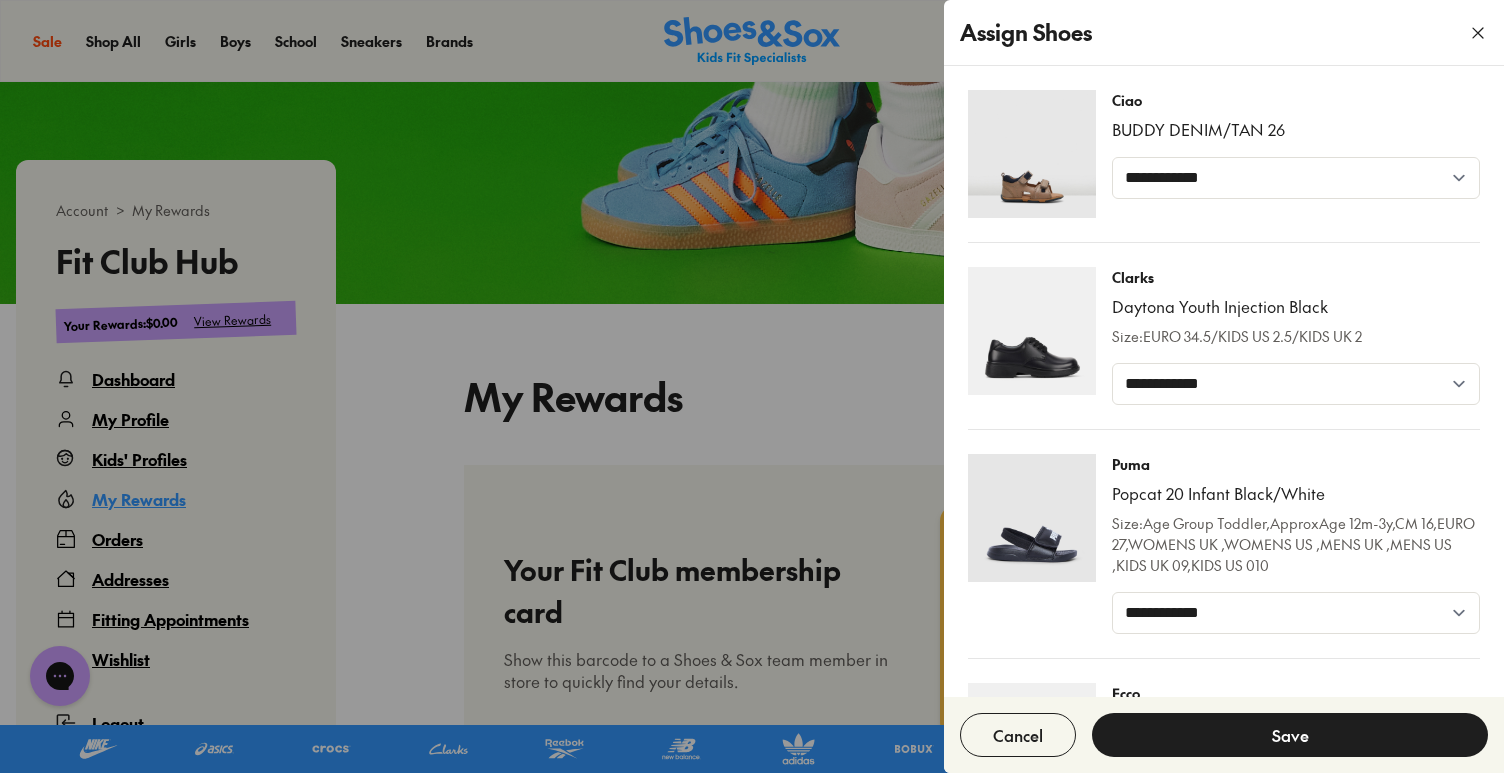 click at bounding box center (752, 386) 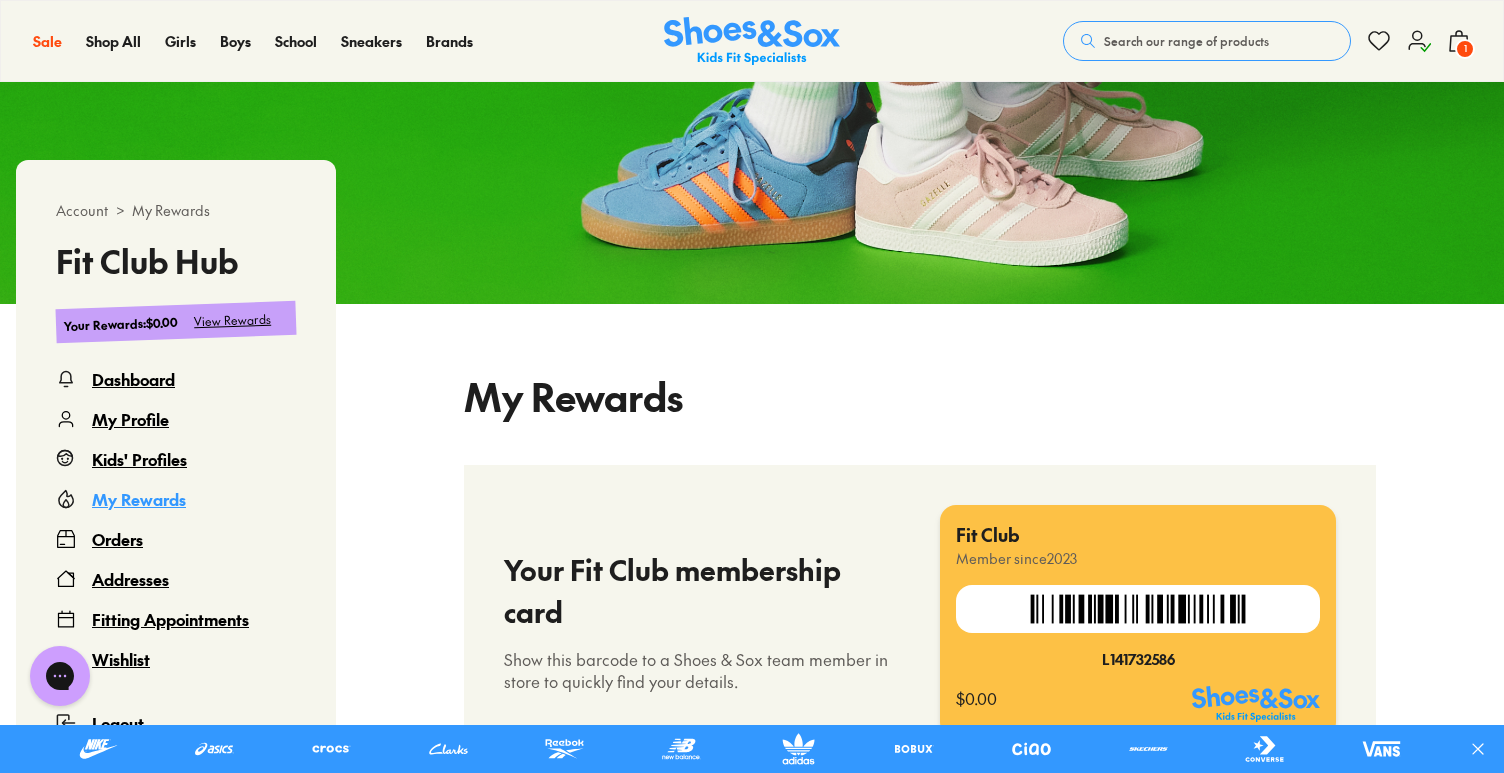 click on "1" at bounding box center [1465, 49] 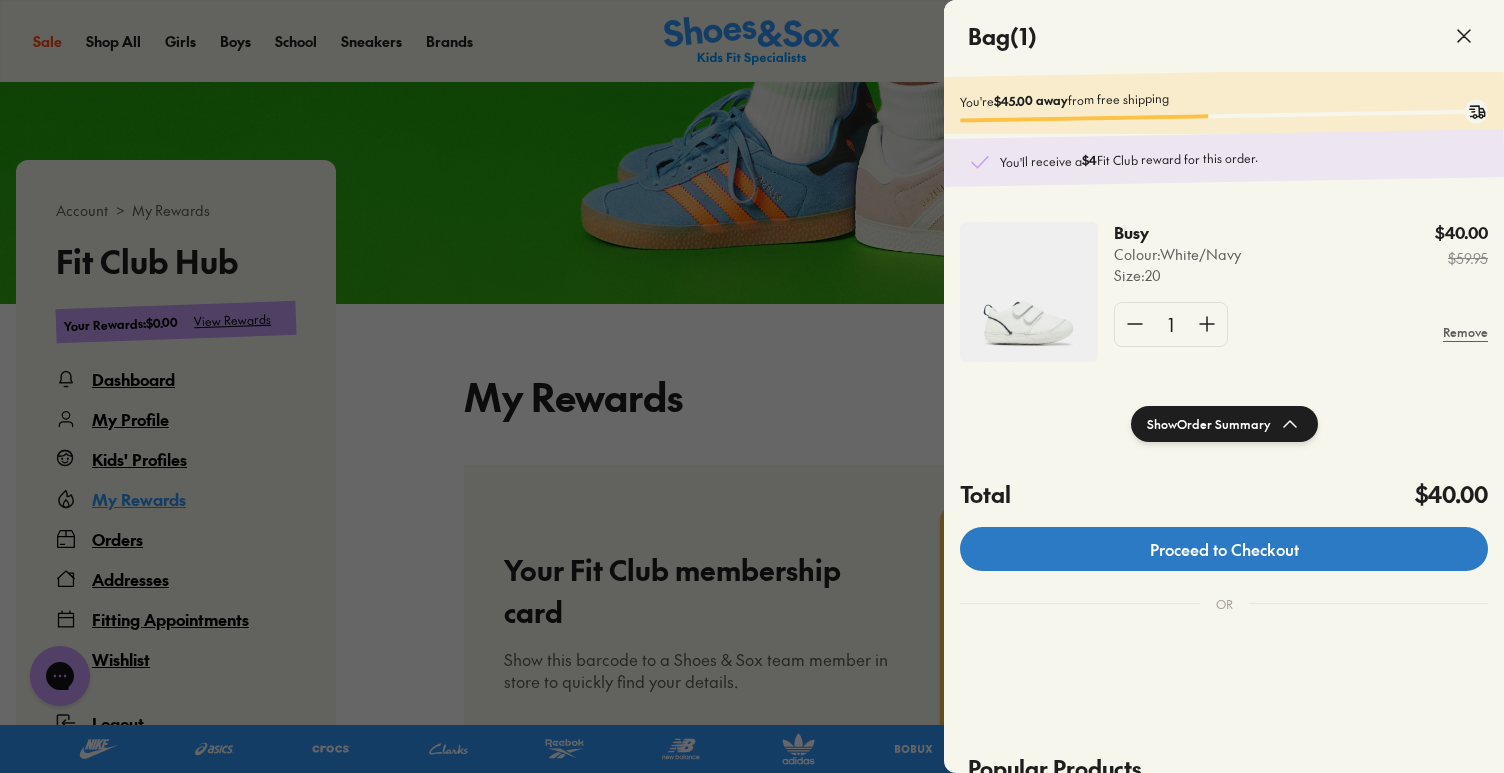 click on "Proceed to Checkout" 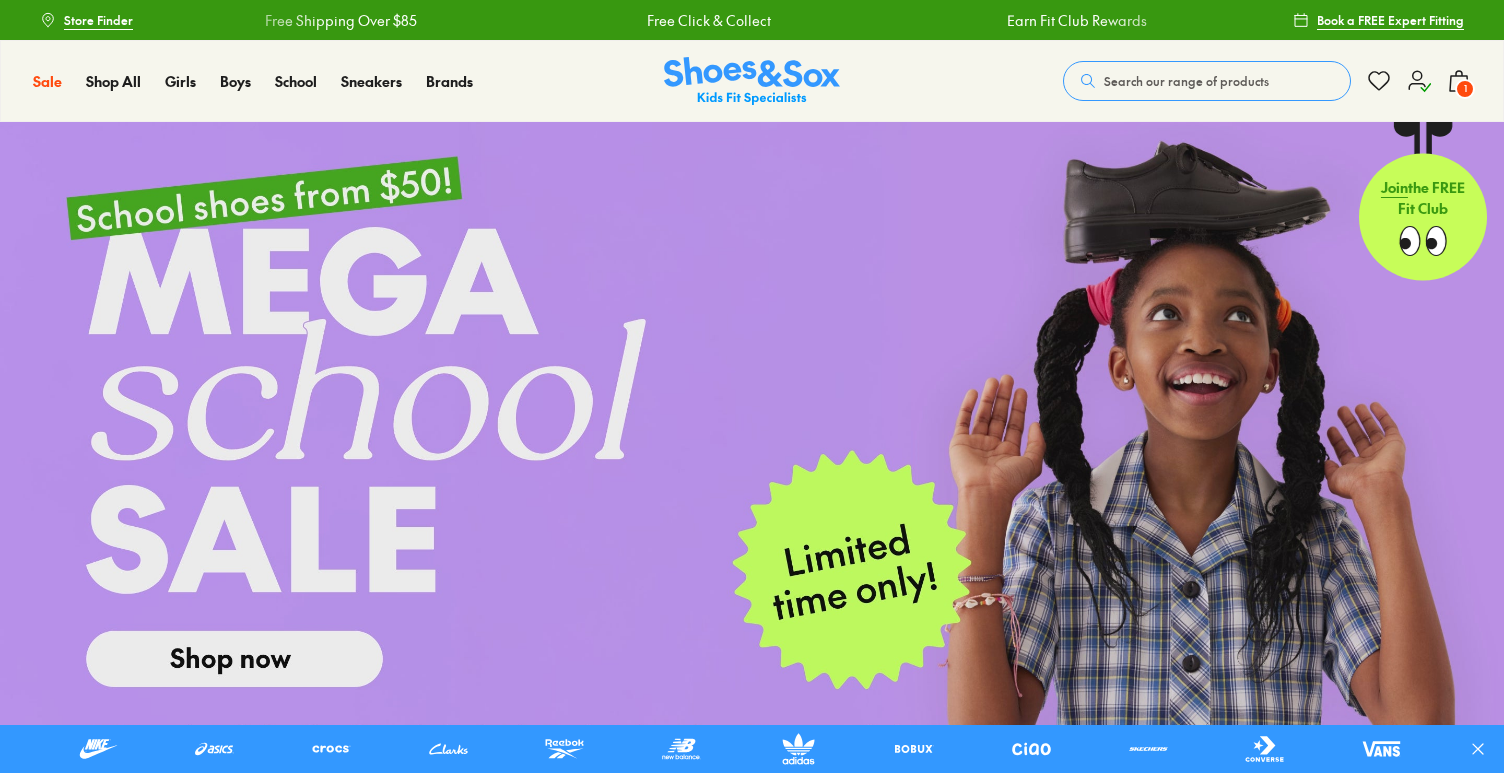 scroll, scrollTop: 0, scrollLeft: 0, axis: both 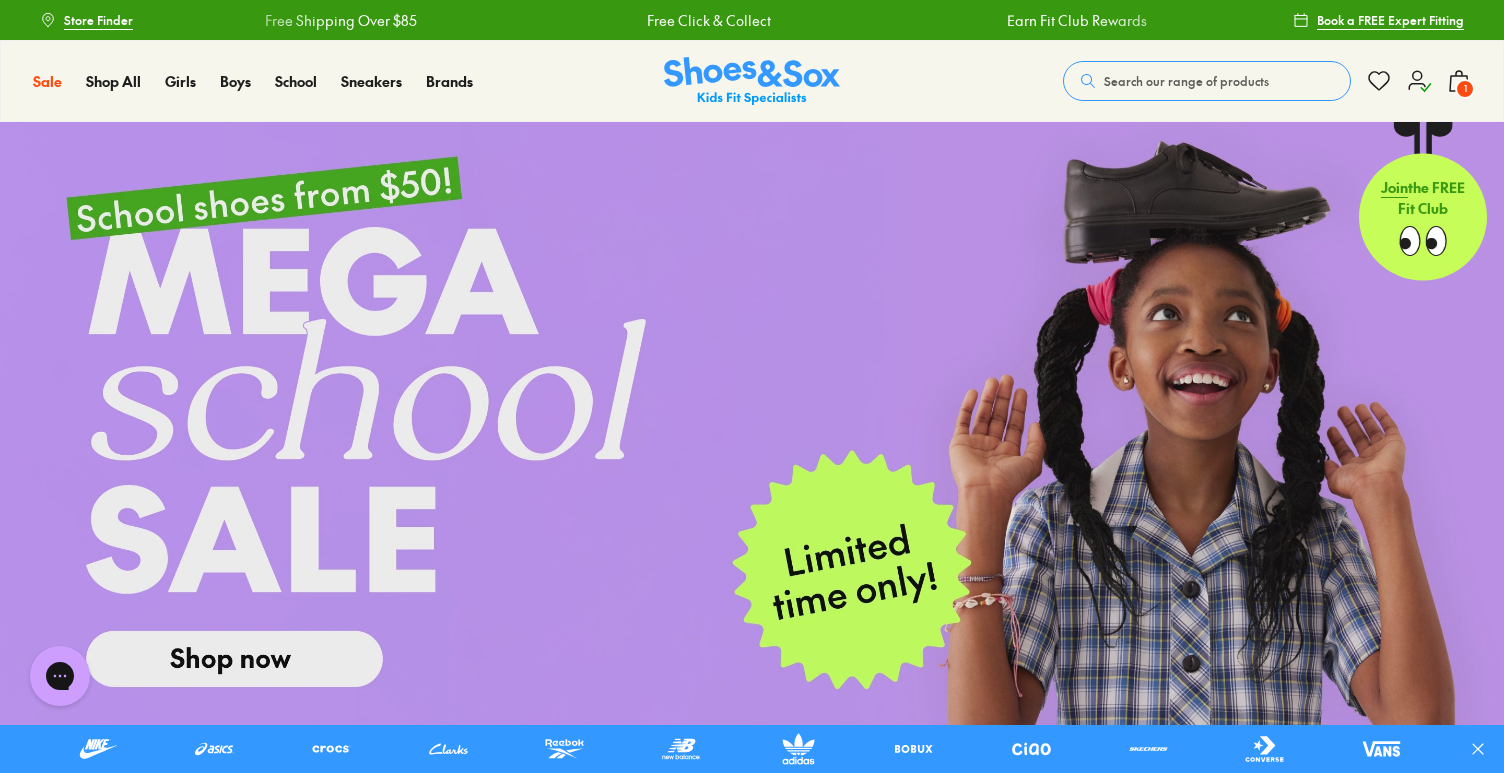 click at bounding box center [752, 6918] 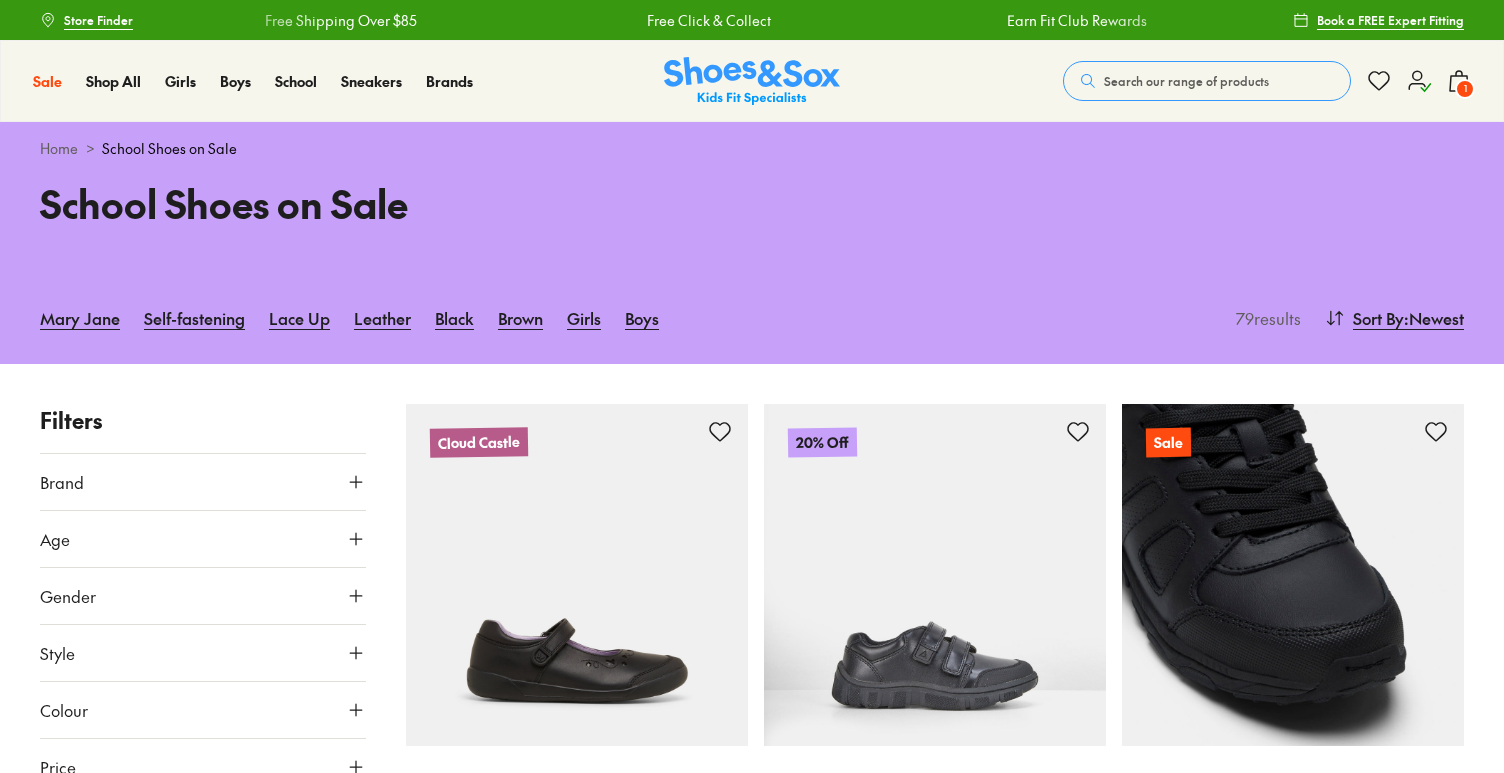 type on "***" 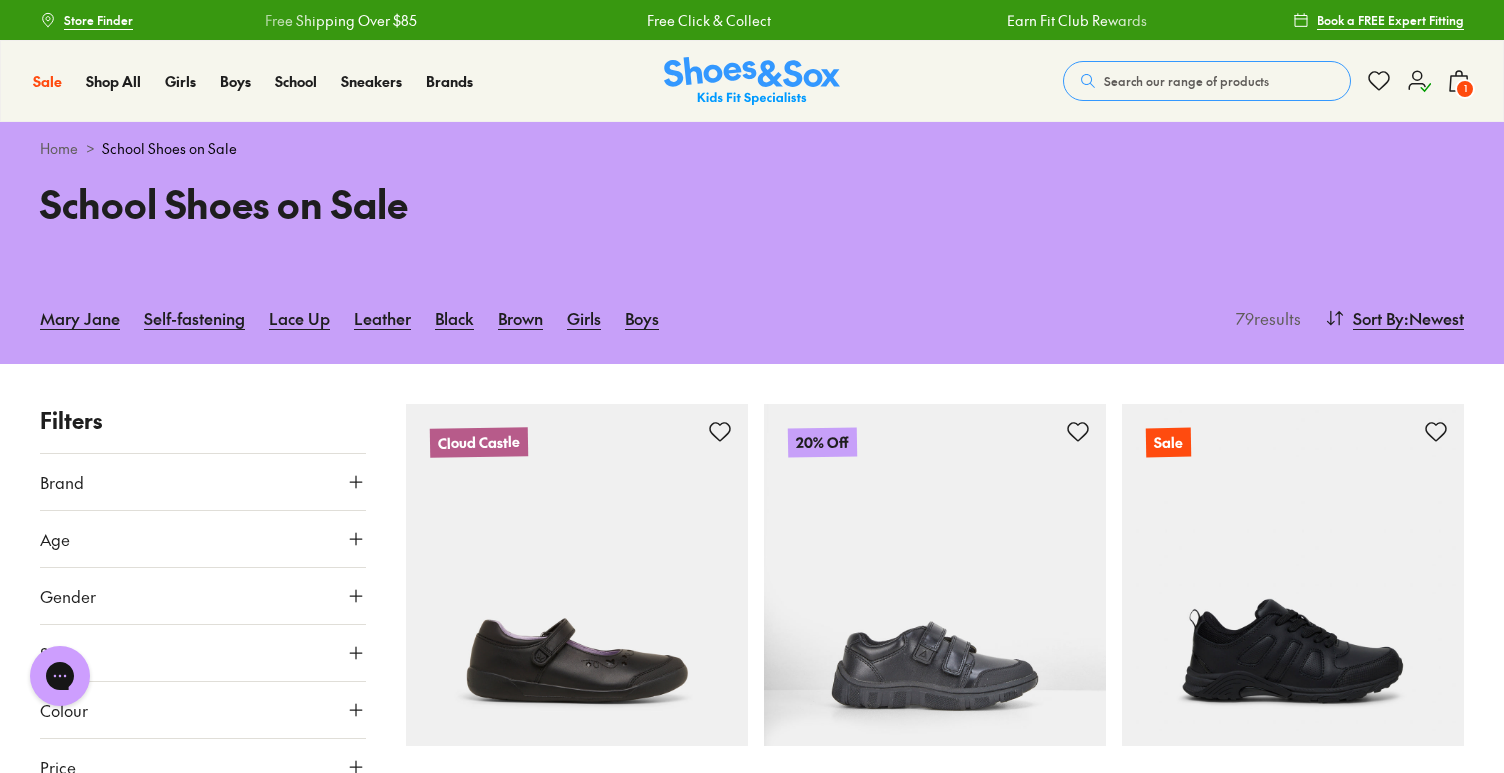 scroll, scrollTop: 0, scrollLeft: 0, axis: both 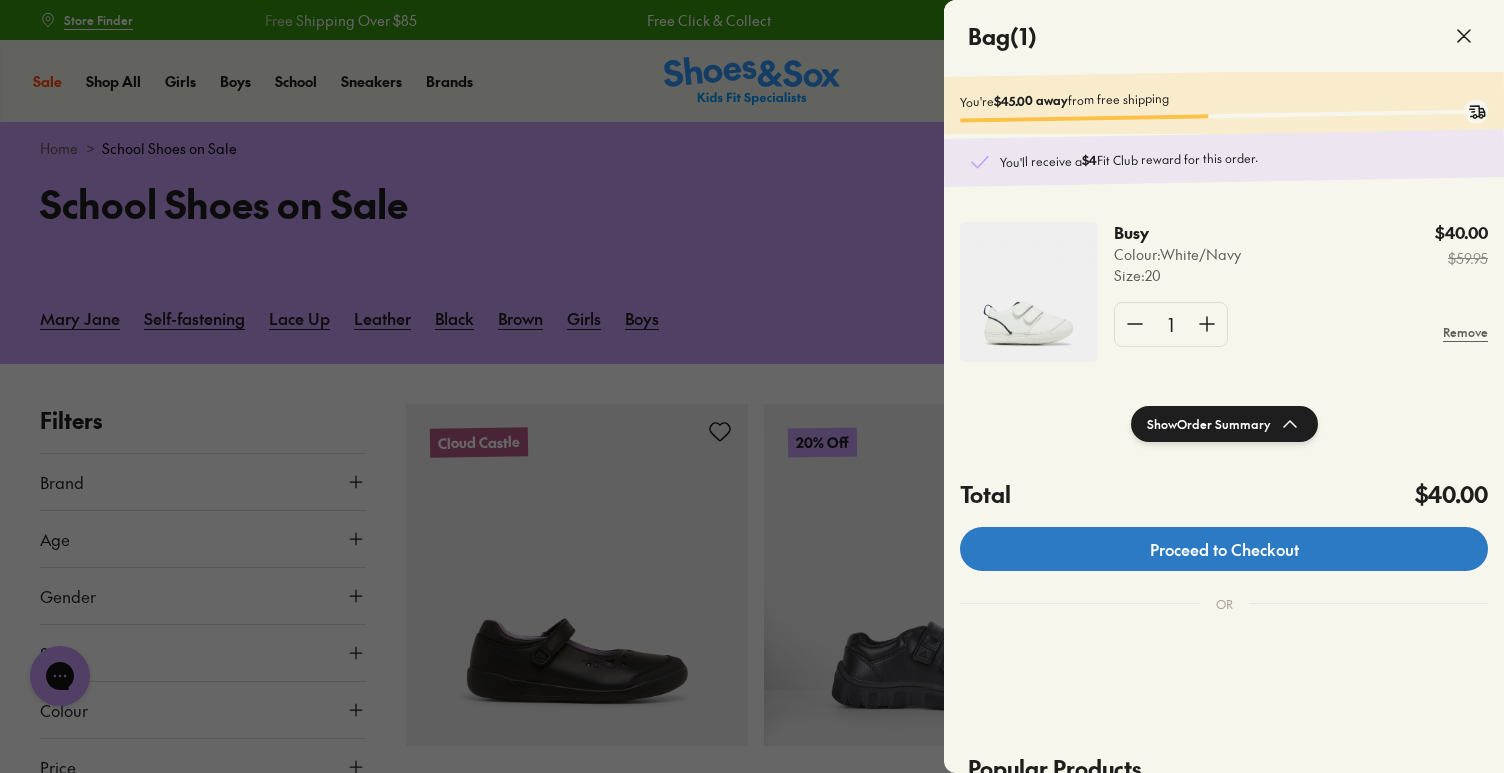 click on "Proceed to Checkout" 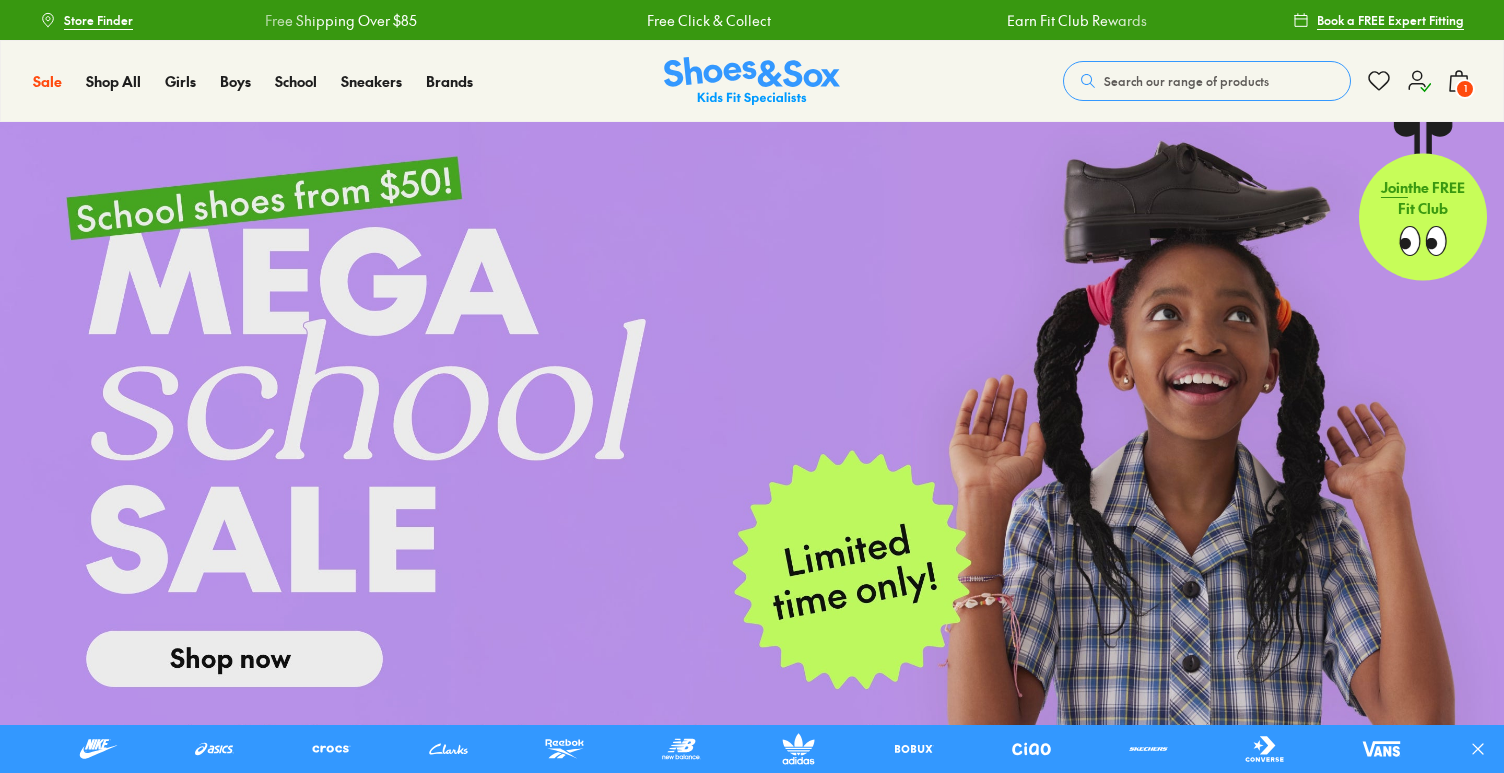 scroll, scrollTop: 0, scrollLeft: 0, axis: both 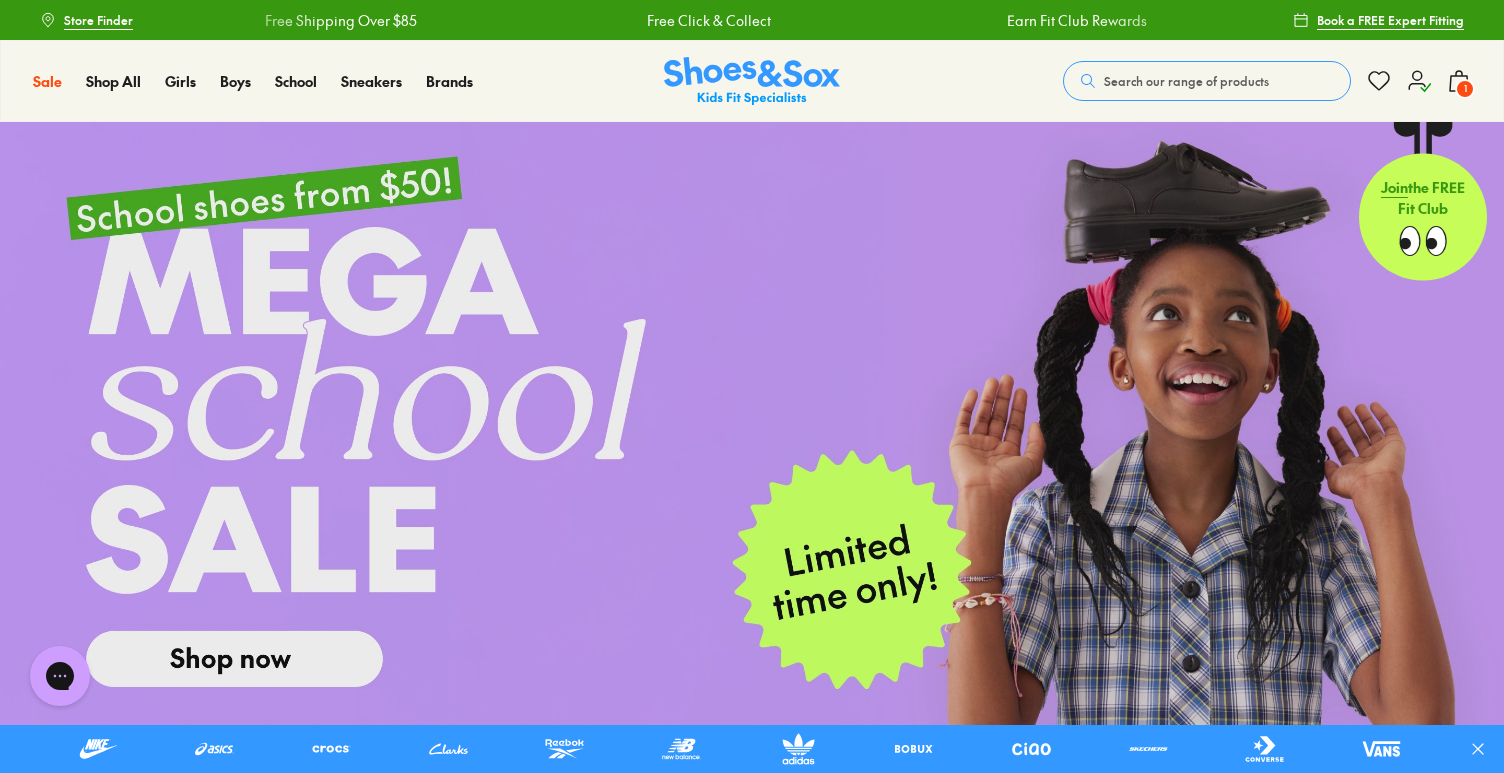 click on "1" at bounding box center [1465, 89] 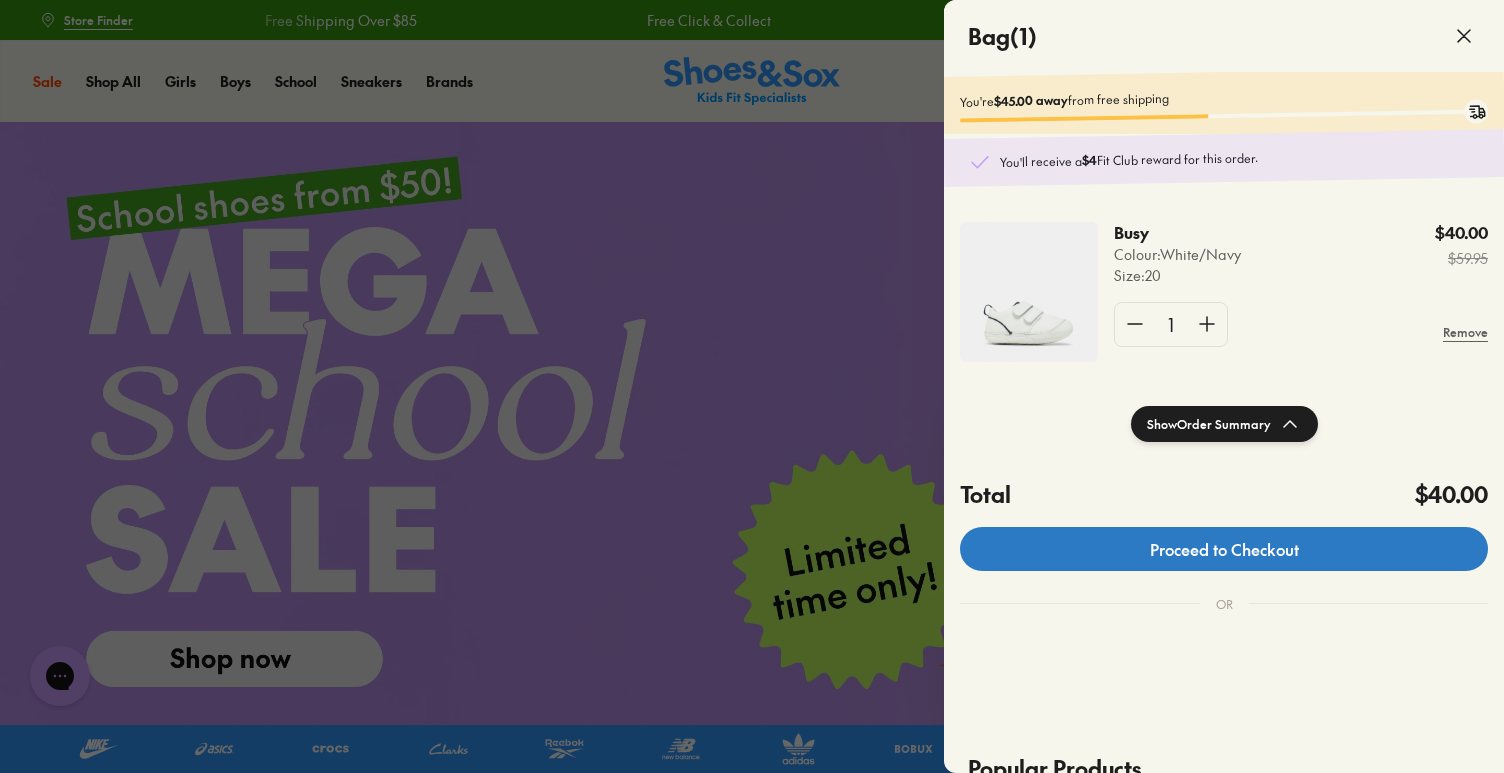 click on "Proceed to Checkout" 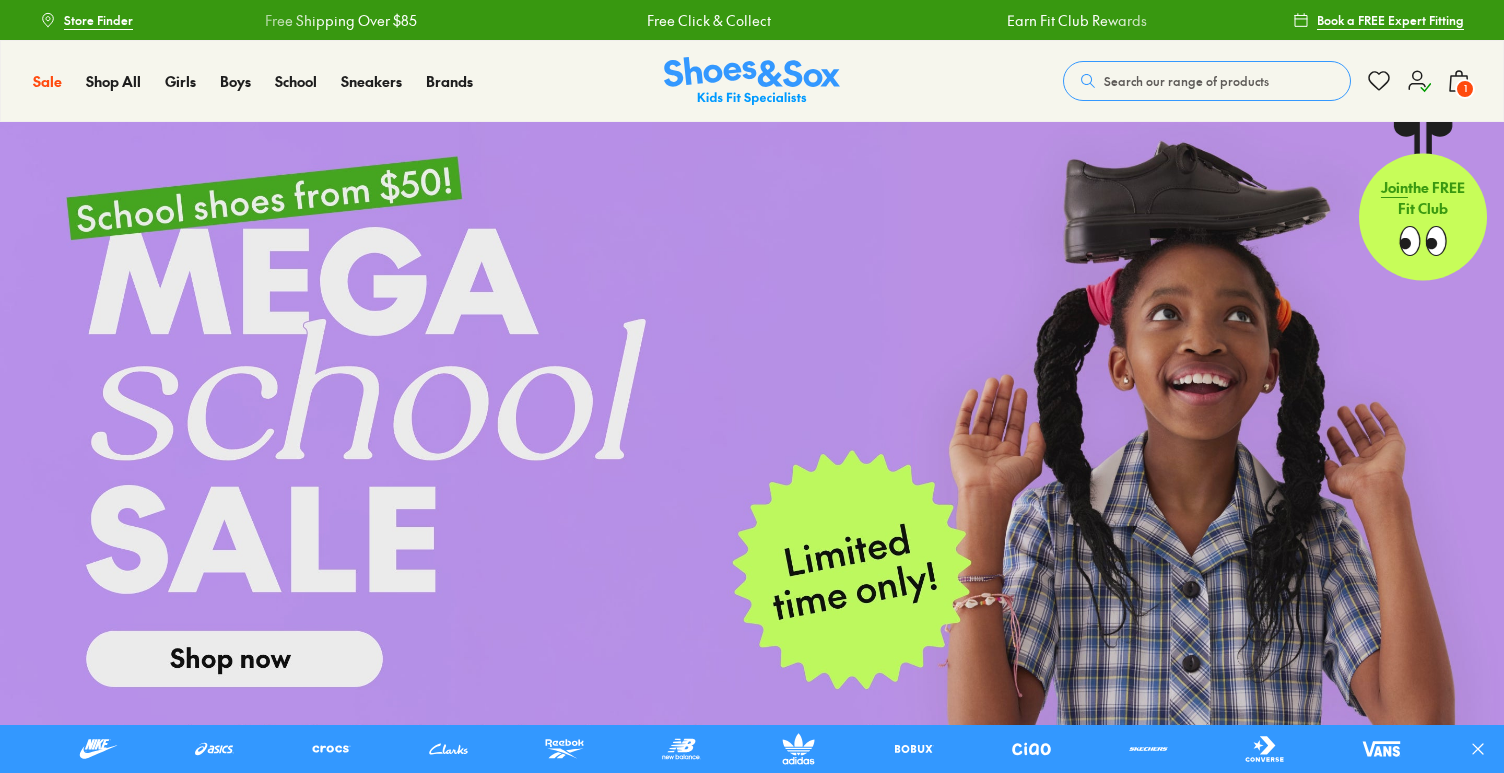 scroll, scrollTop: 0, scrollLeft: 0, axis: both 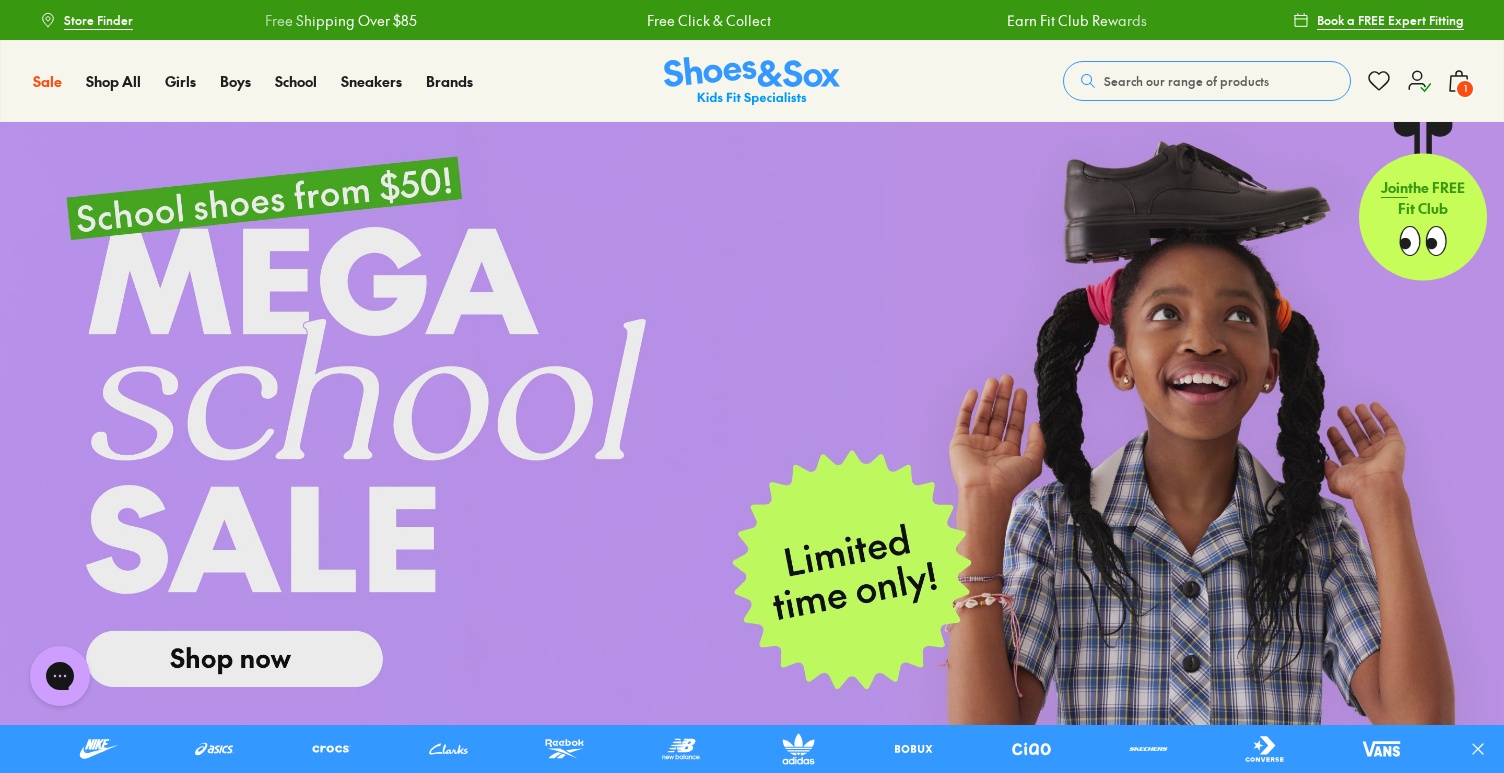 click on "Activate now" at bounding box center (47, 7258) 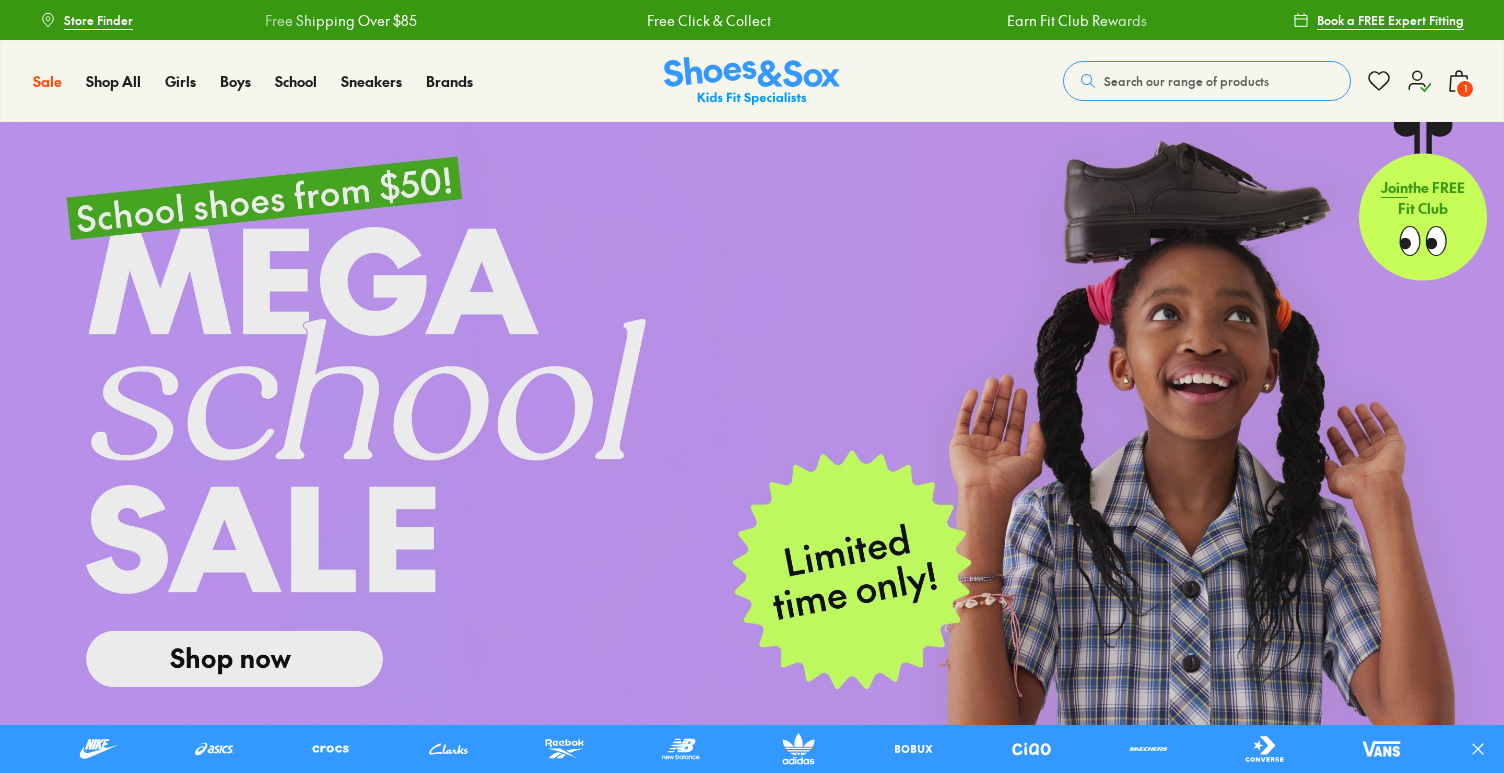 scroll, scrollTop: 0, scrollLeft: 0, axis: both 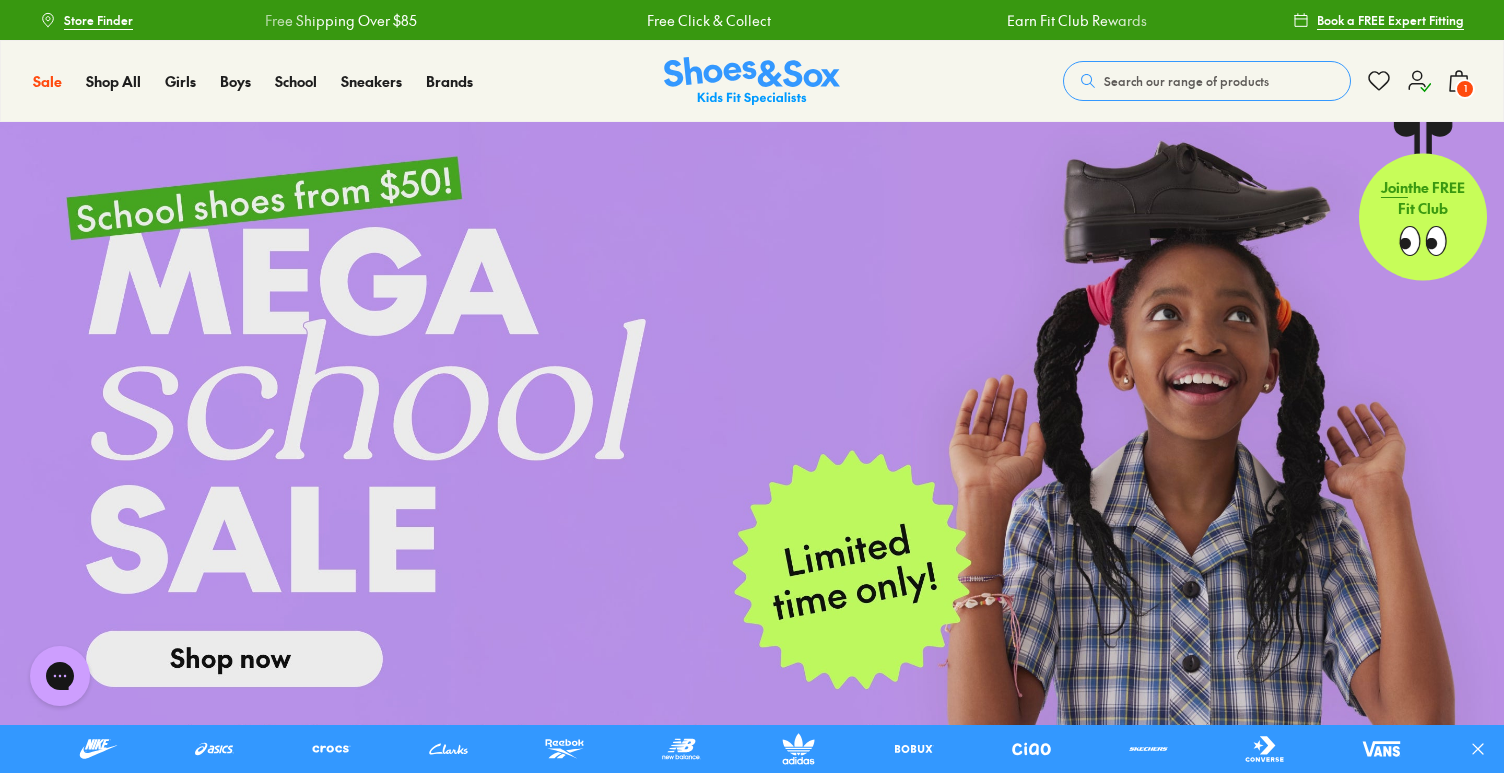 click on "Activated" at bounding box center (35, 7266) 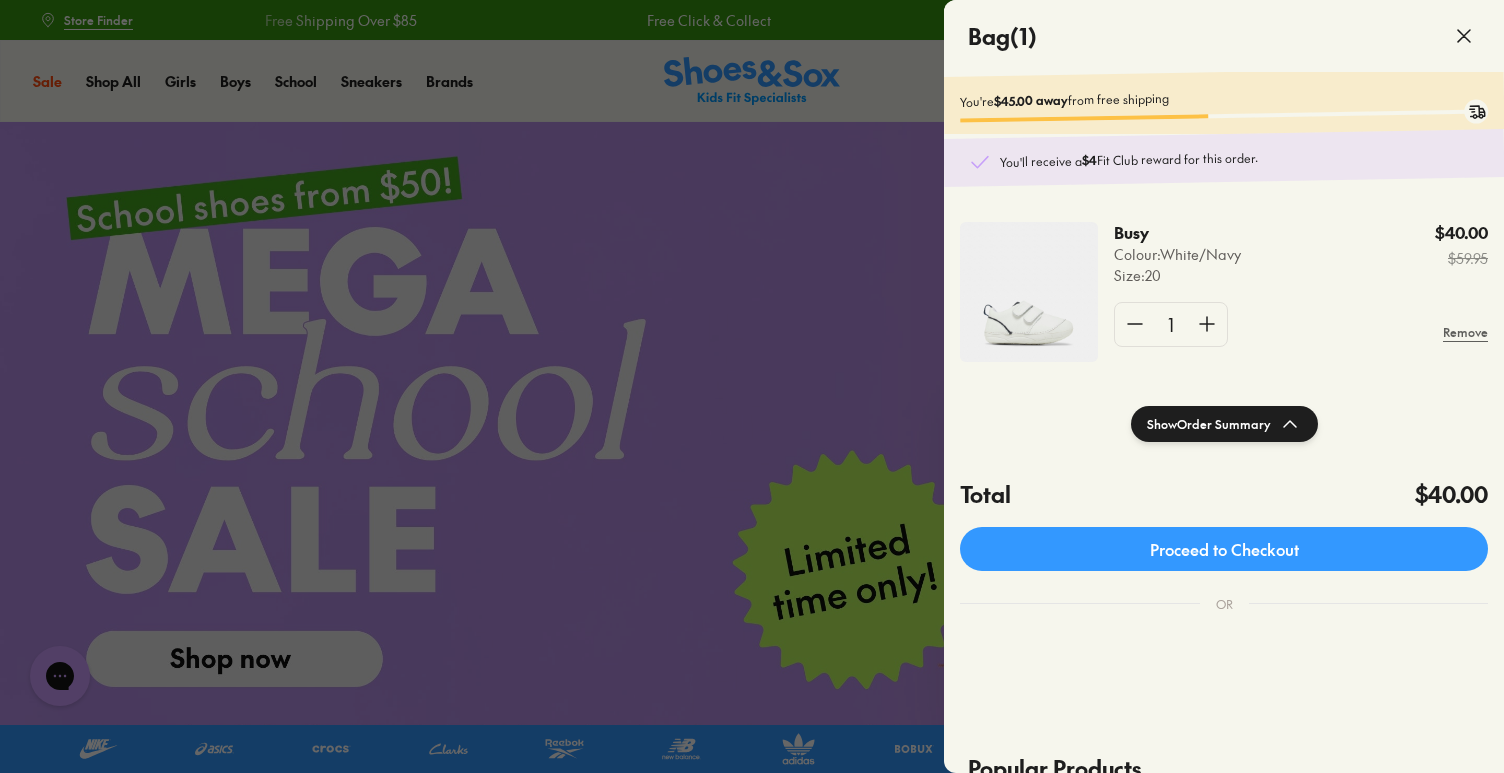 click on "Busy Colour:  White/Navy Size :  20 $40.00 $59.95 1 Remove" 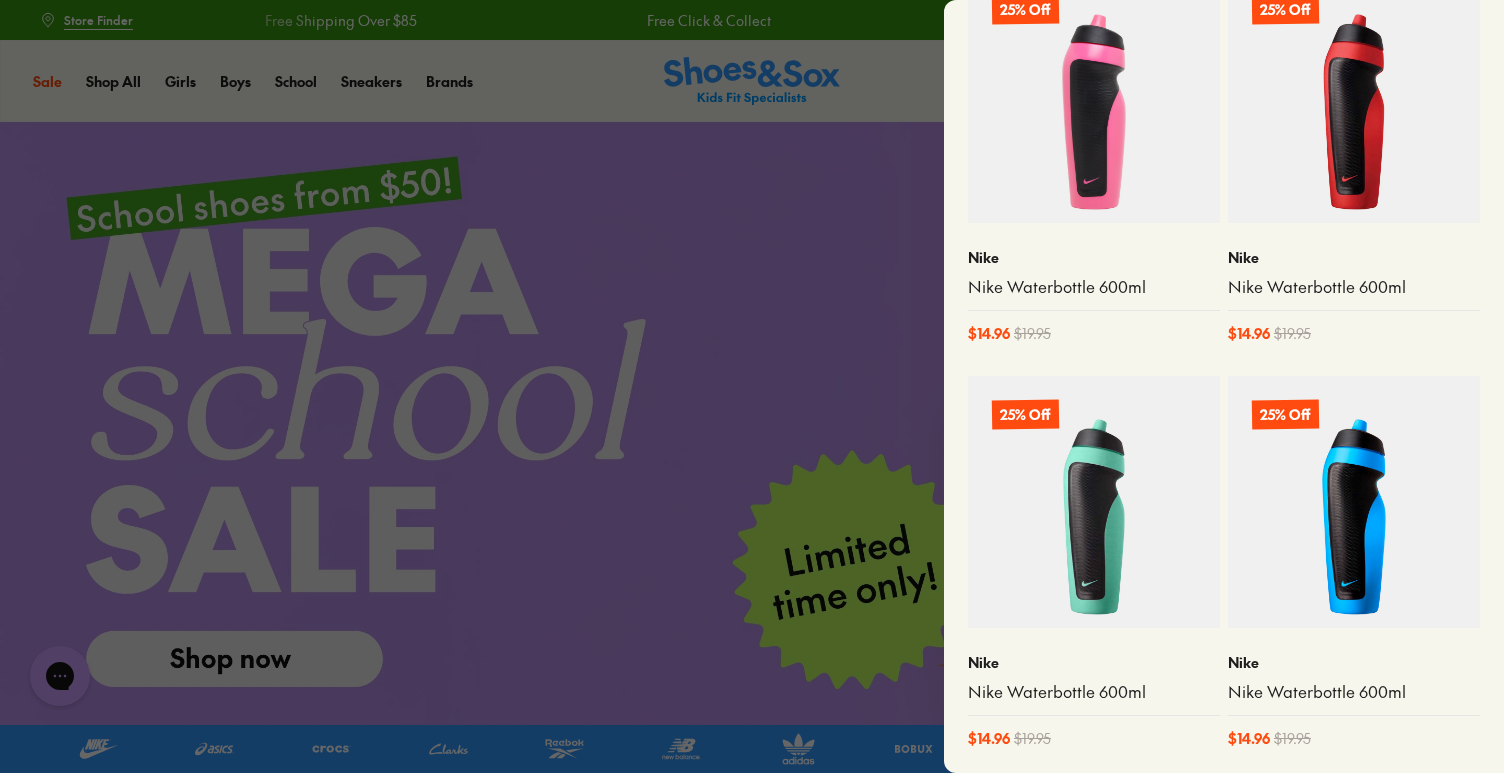 scroll, scrollTop: 908, scrollLeft: 0, axis: vertical 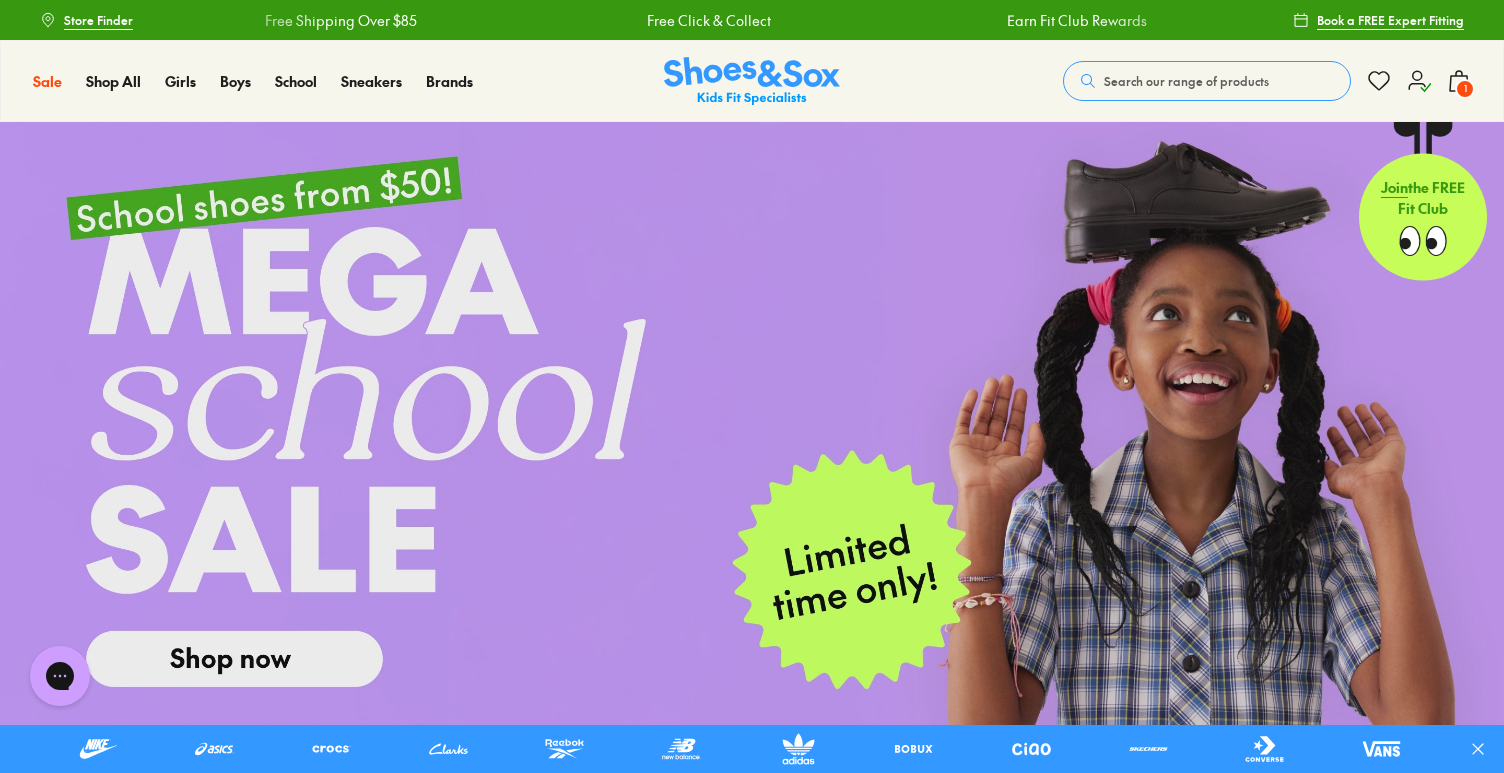click 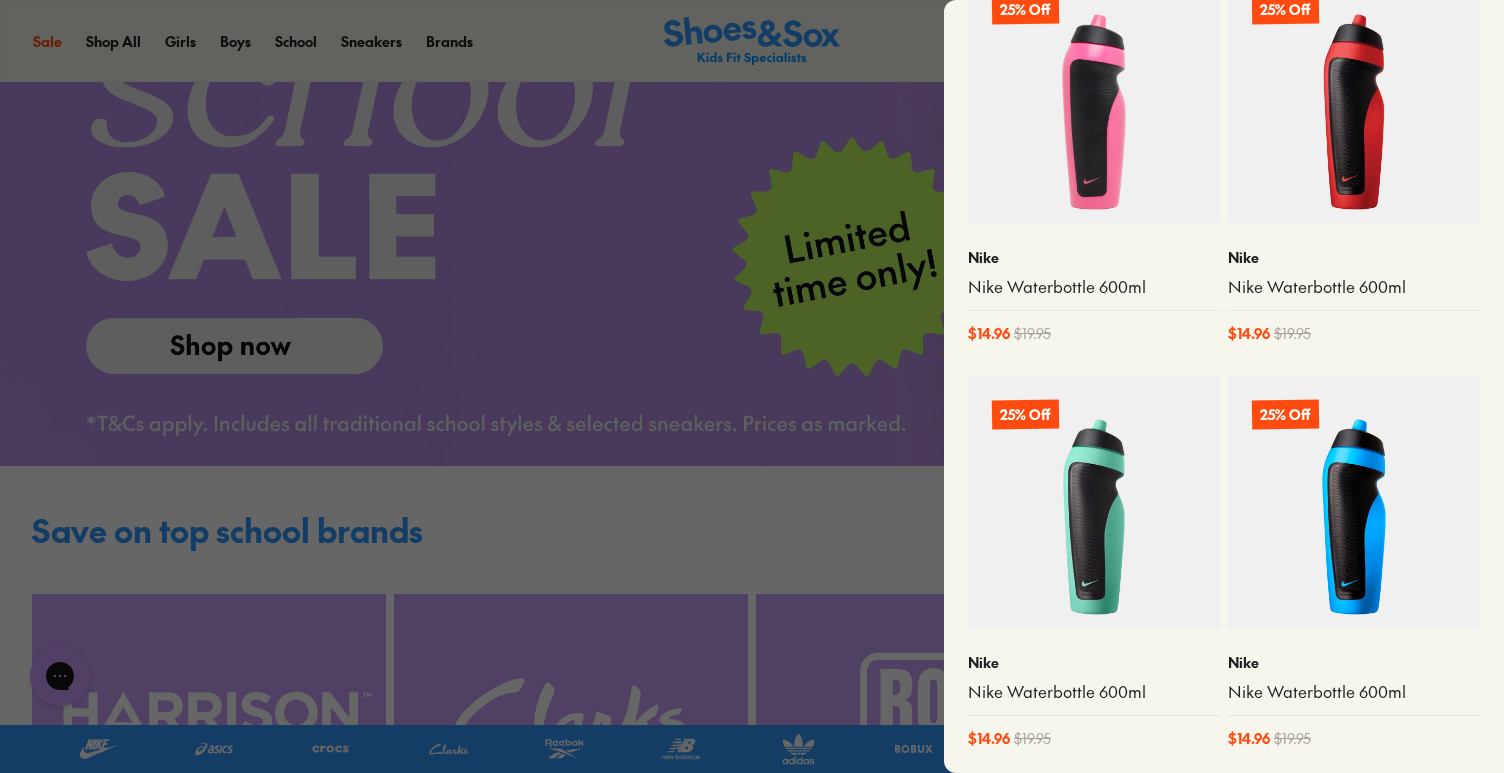 scroll, scrollTop: 0, scrollLeft: 0, axis: both 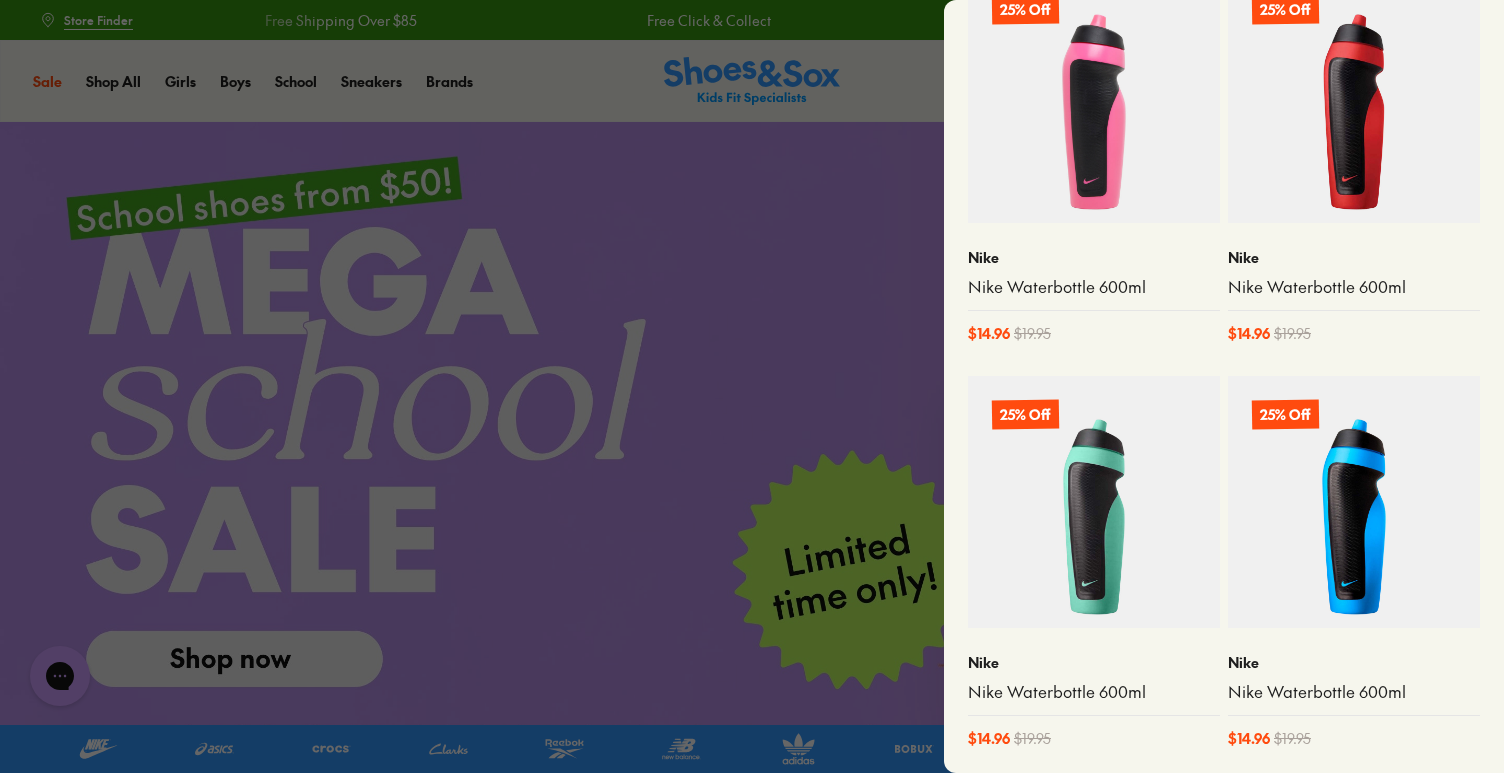 click at bounding box center [752, 6918] 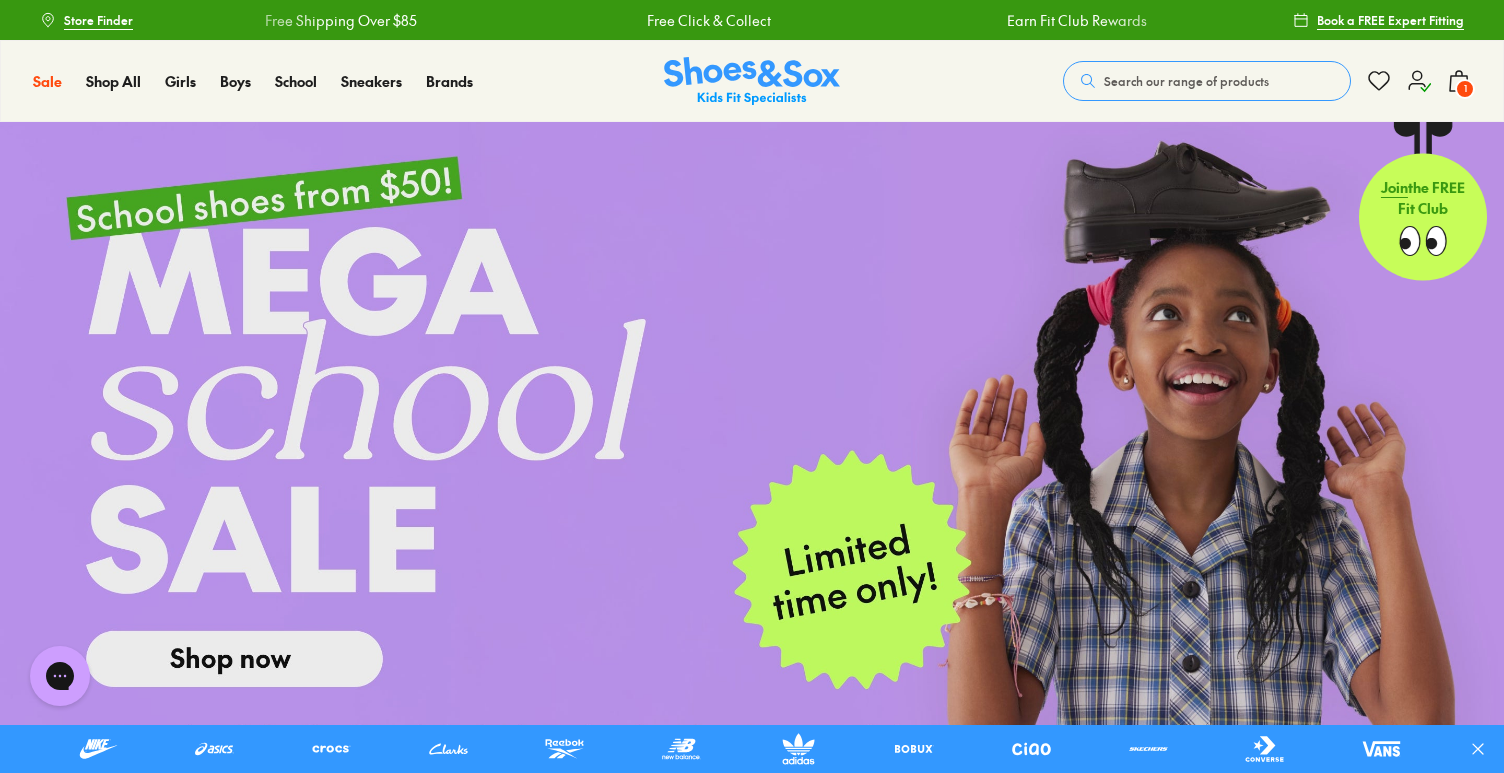 click at bounding box center (752, 81) 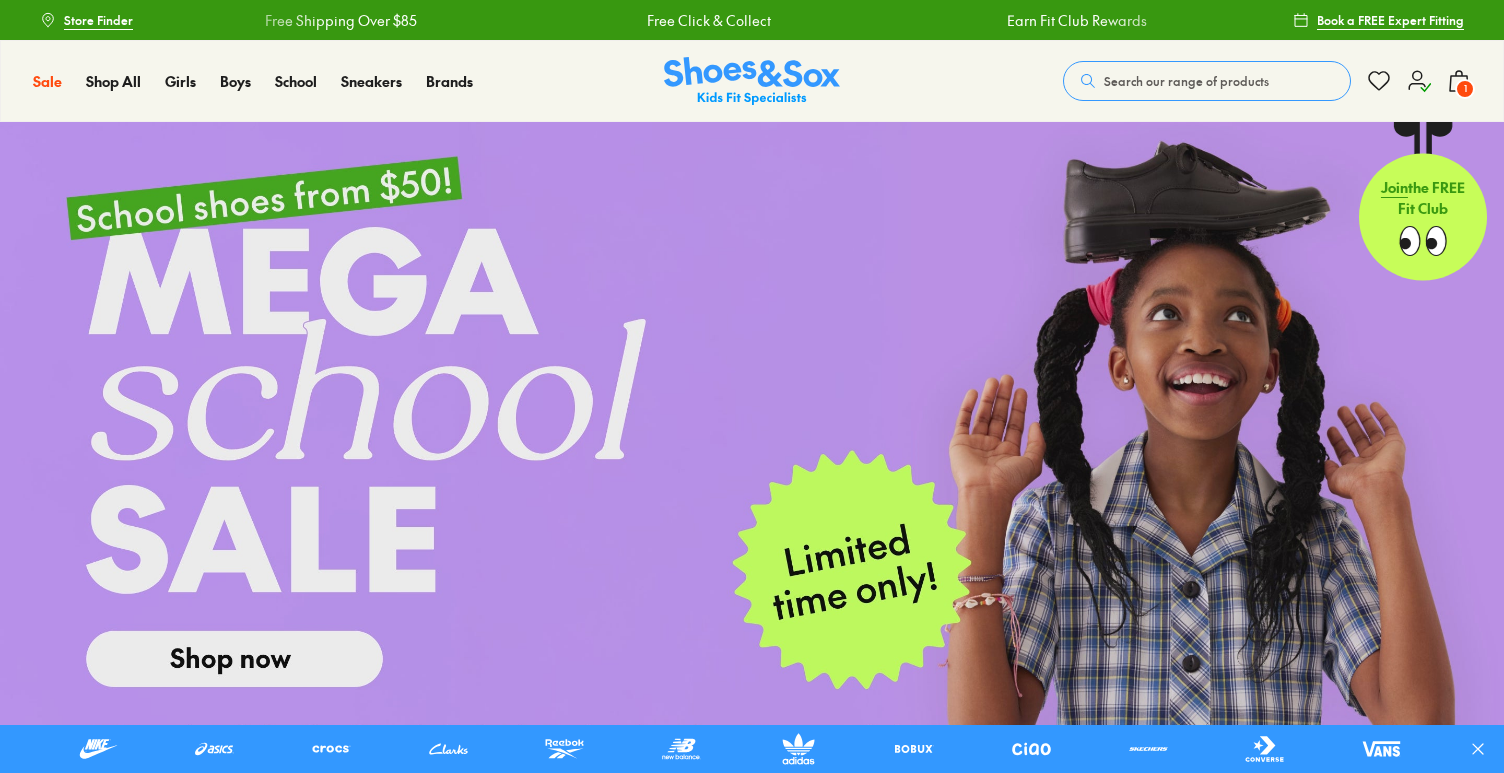 click on "1" at bounding box center [1465, 89] 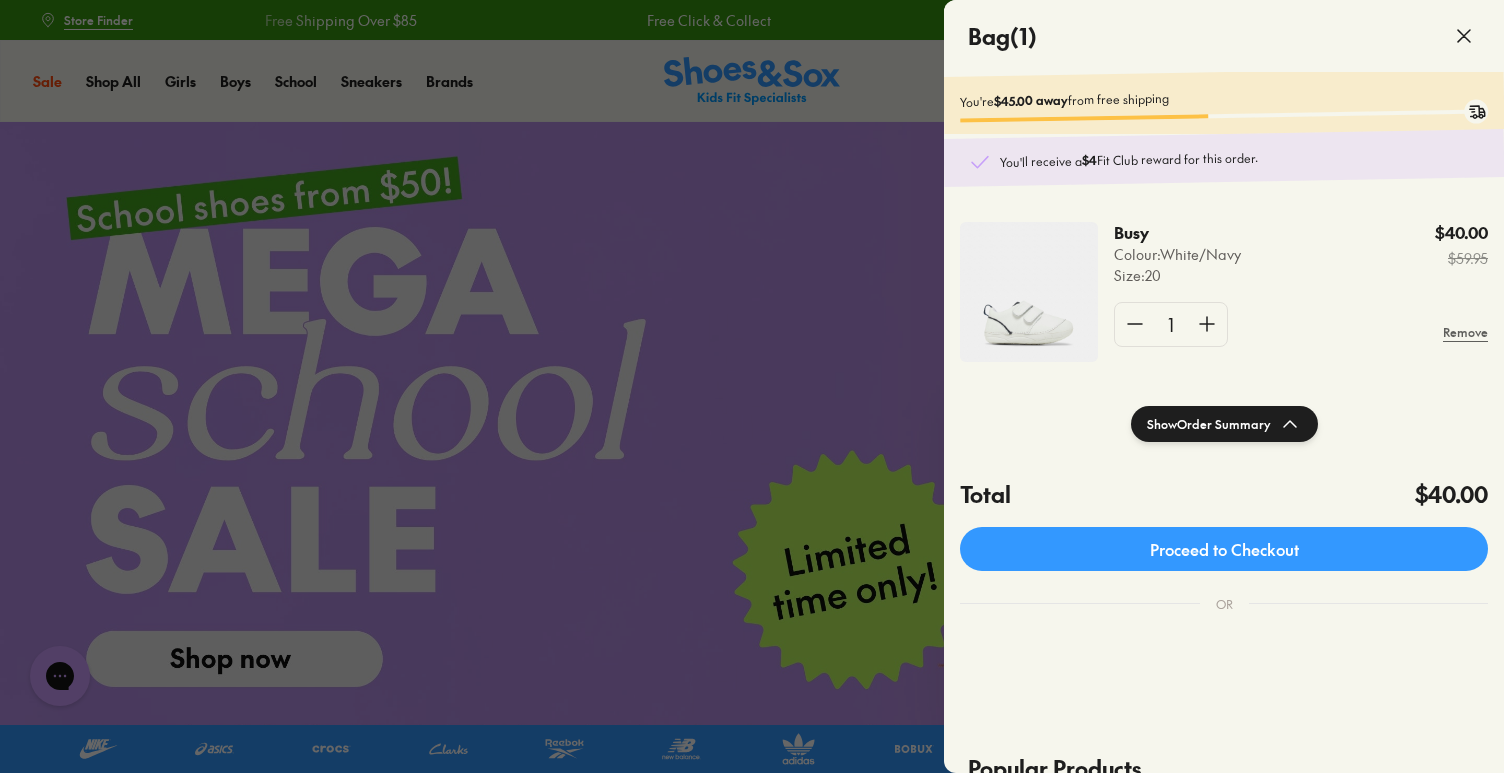 scroll, scrollTop: 0, scrollLeft: 0, axis: both 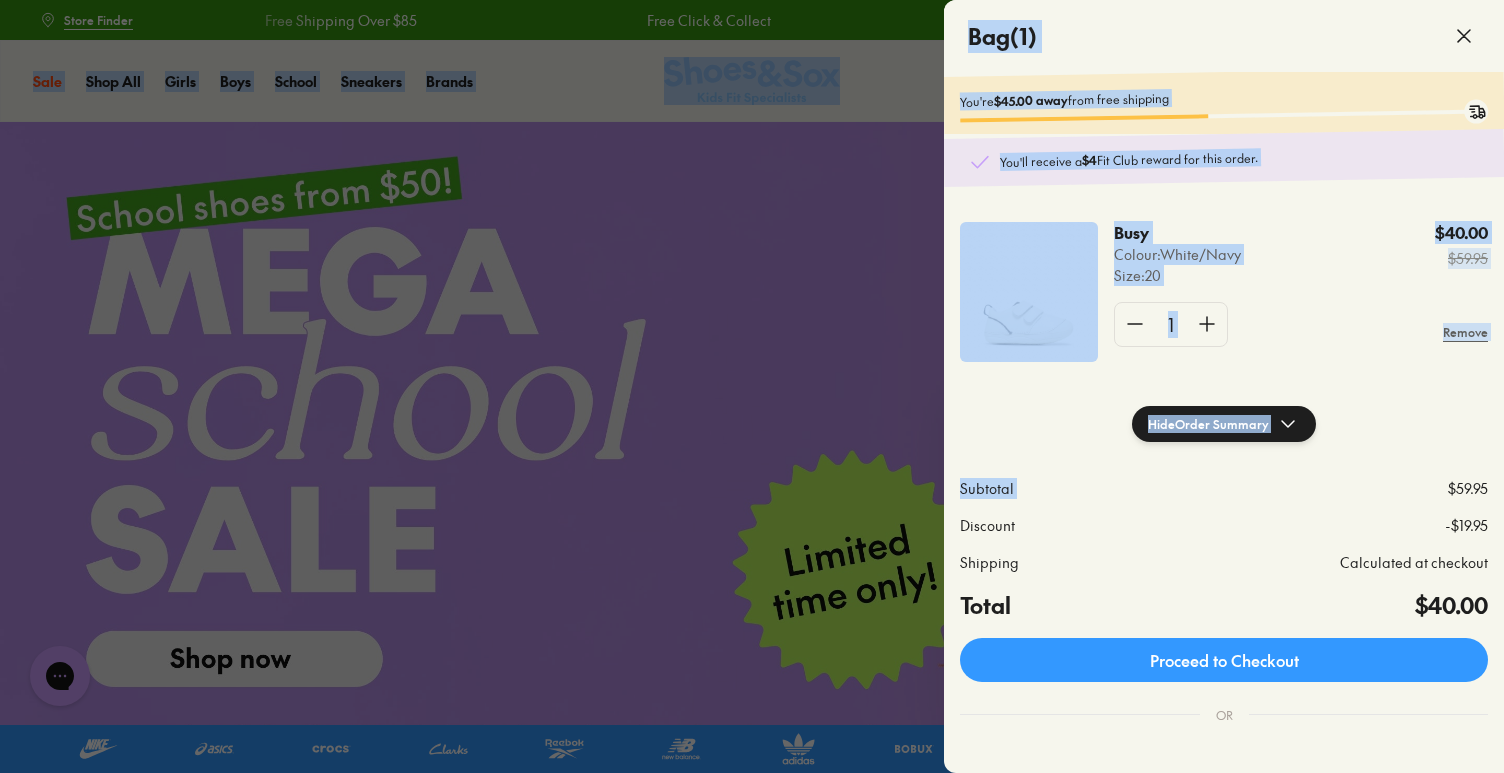 drag, startPoint x: 1389, startPoint y: 493, endPoint x: 1412, endPoint y: -25, distance: 518.5104 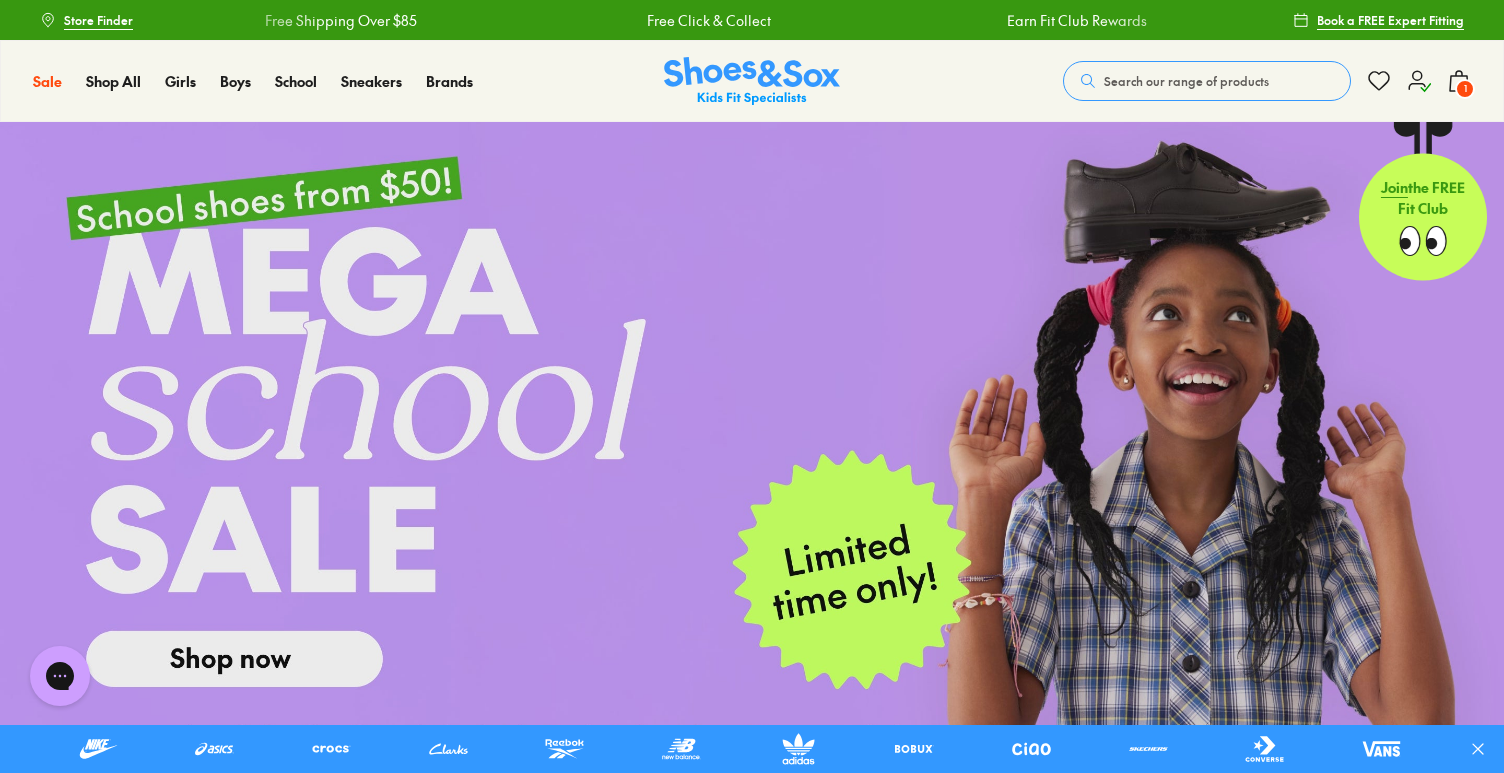 click on "1" at bounding box center (1465, 89) 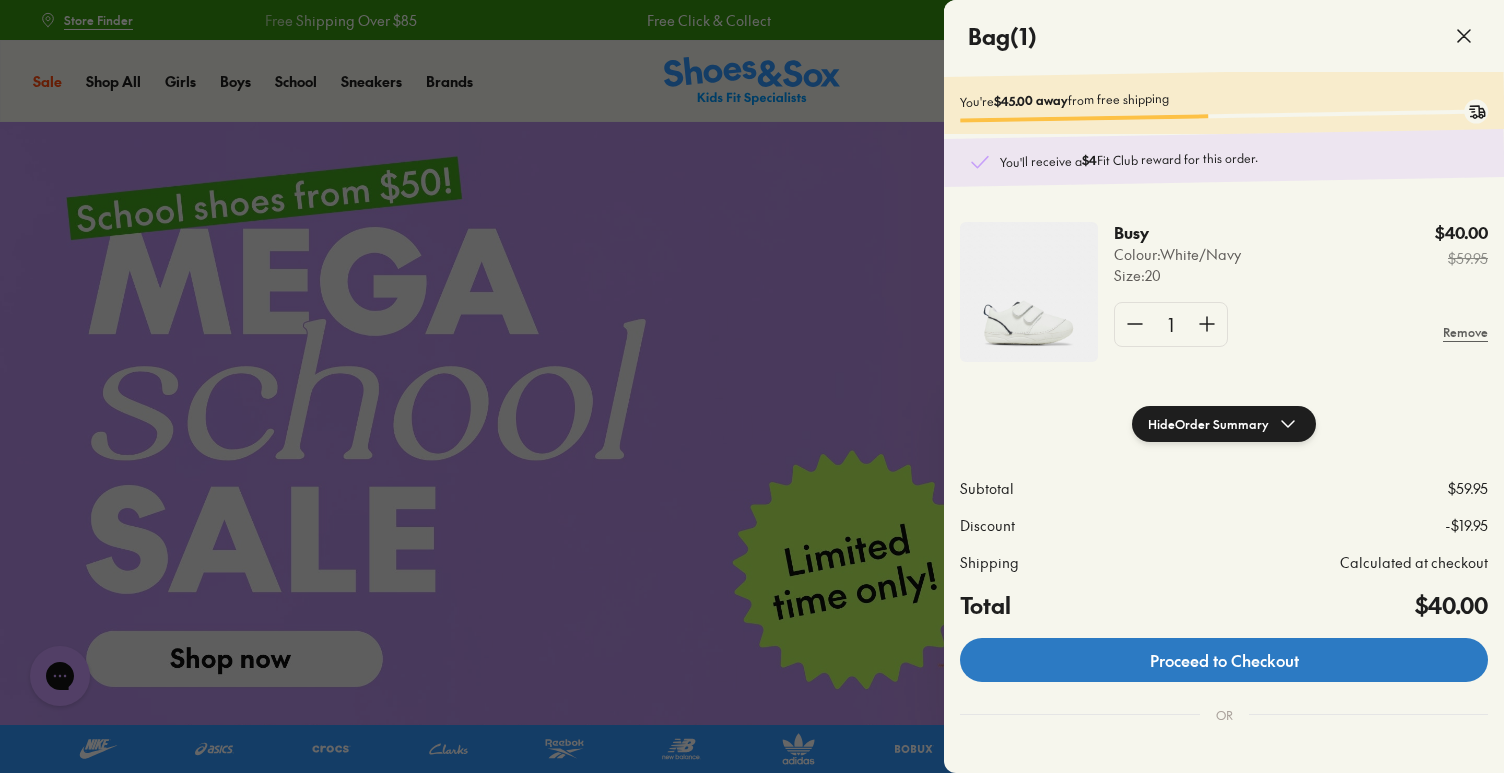 click on "Proceed to Checkout" 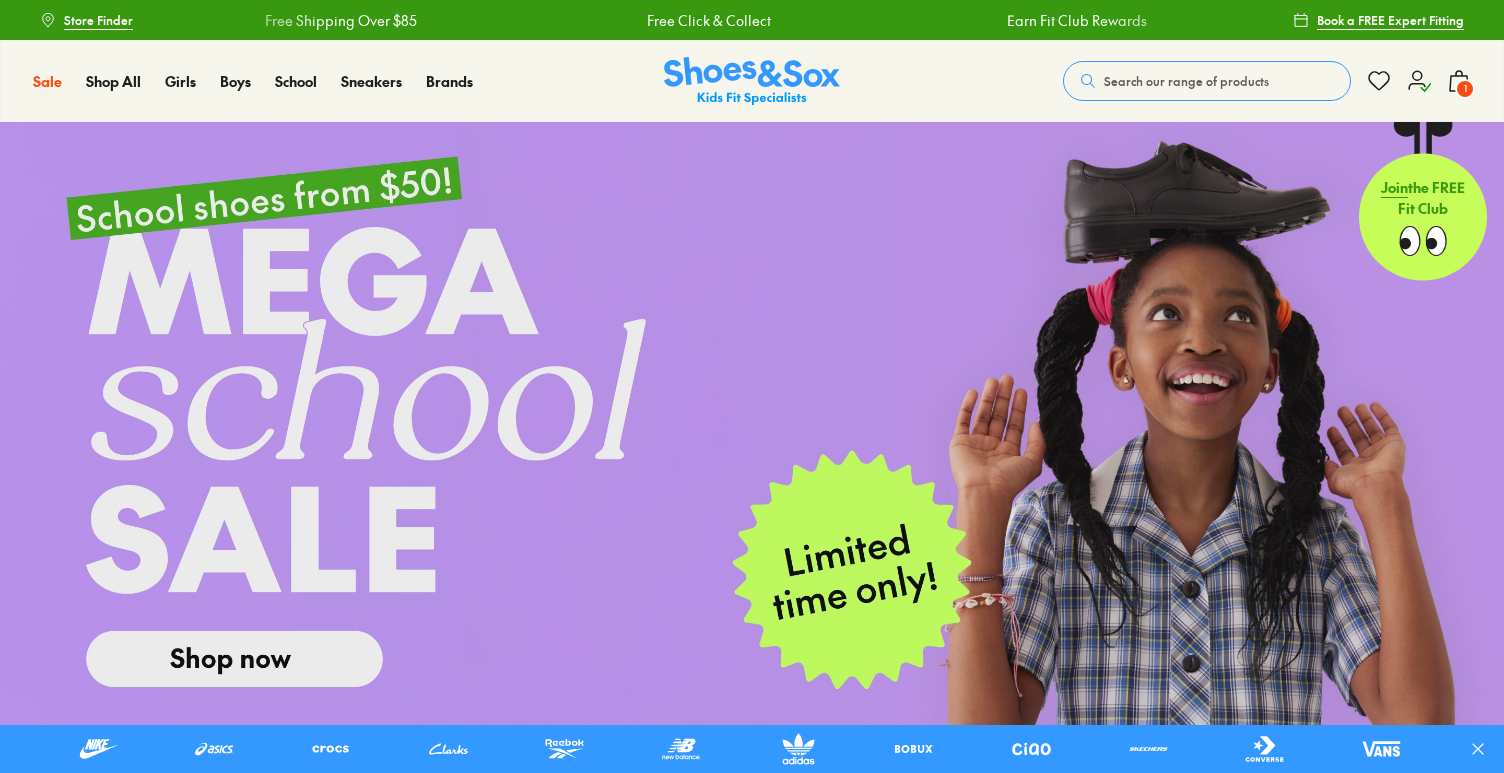 scroll, scrollTop: 40, scrollLeft: 0, axis: vertical 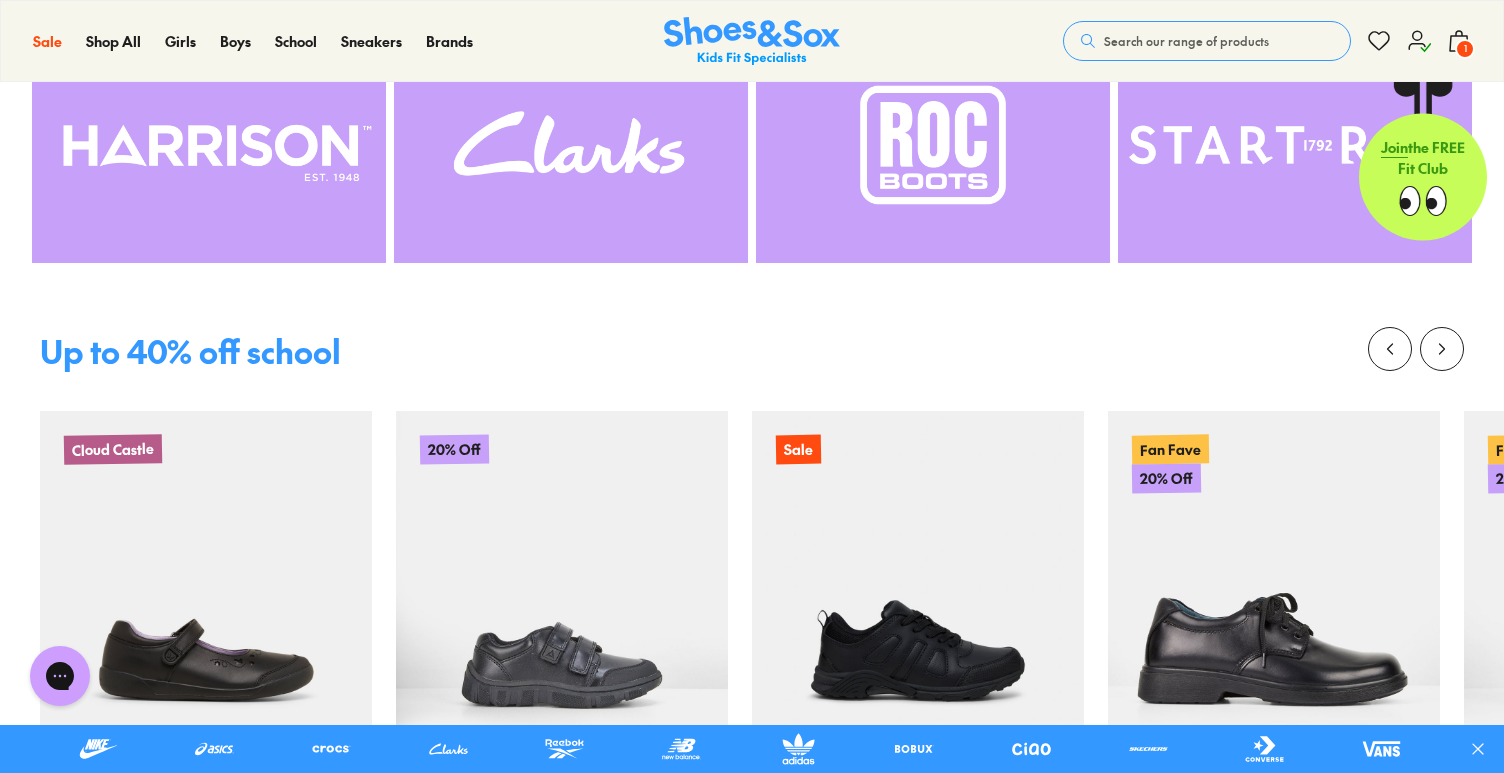 click on "1" at bounding box center [1465, 49] 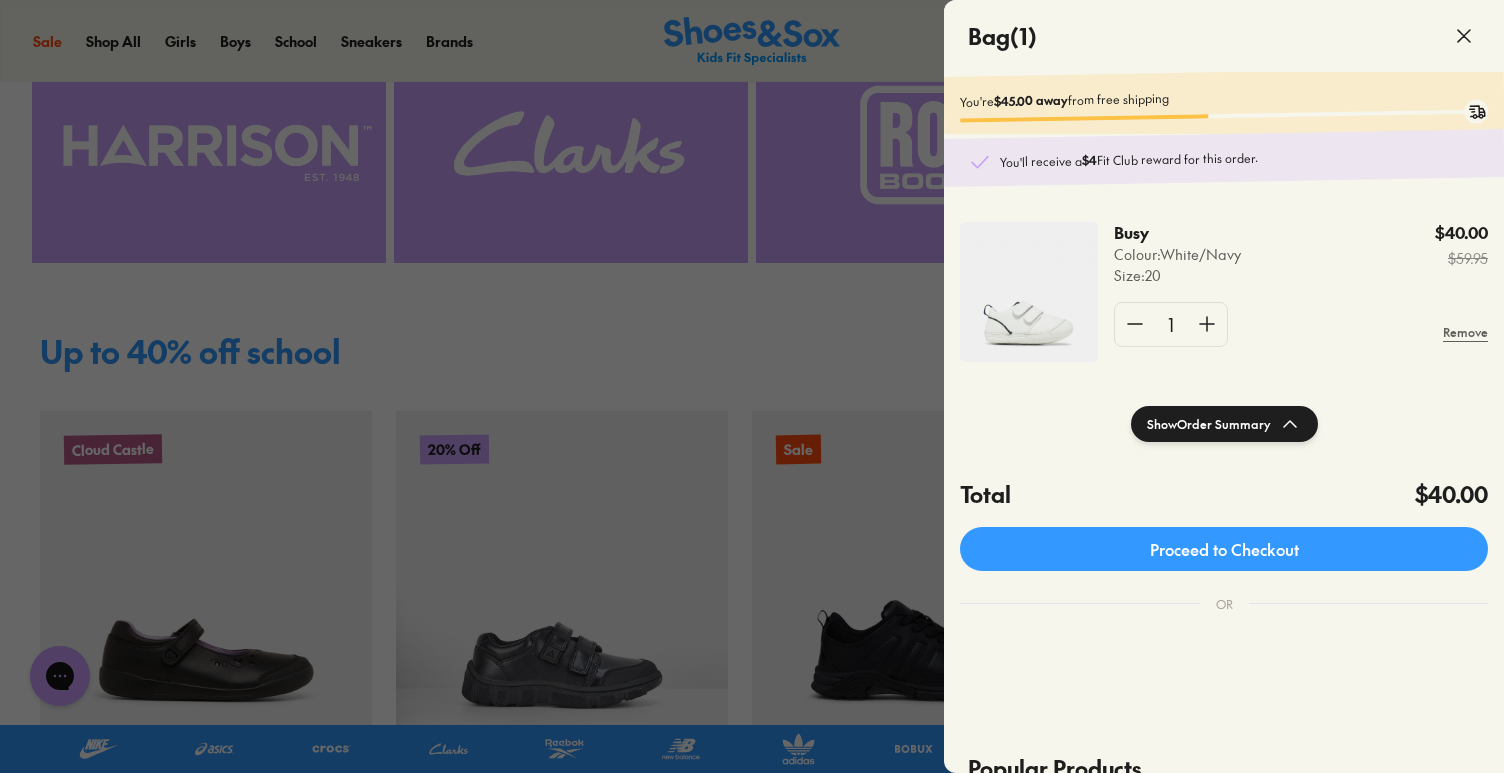 click on "Show  Order Summary" 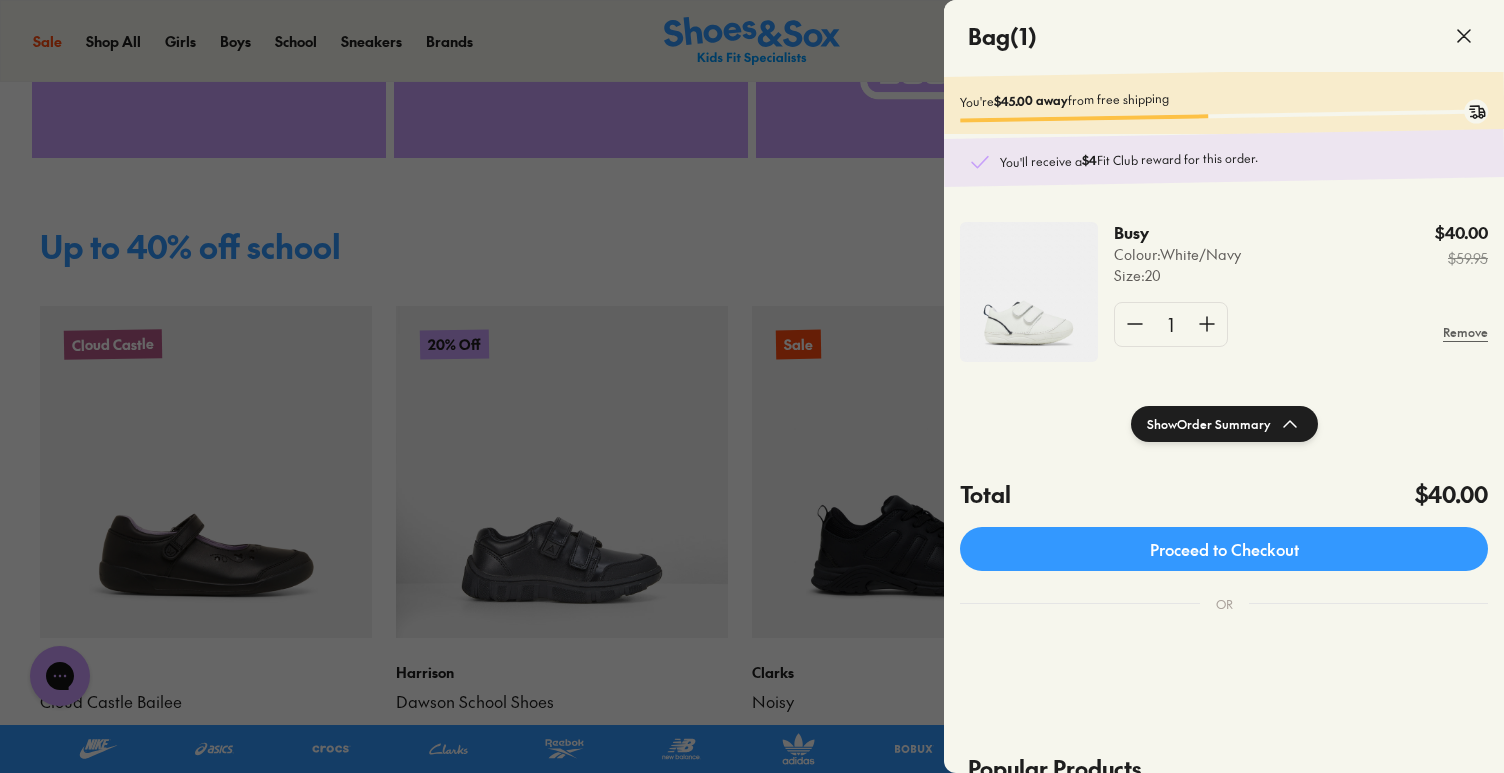 scroll, scrollTop: 1000, scrollLeft: 0, axis: vertical 